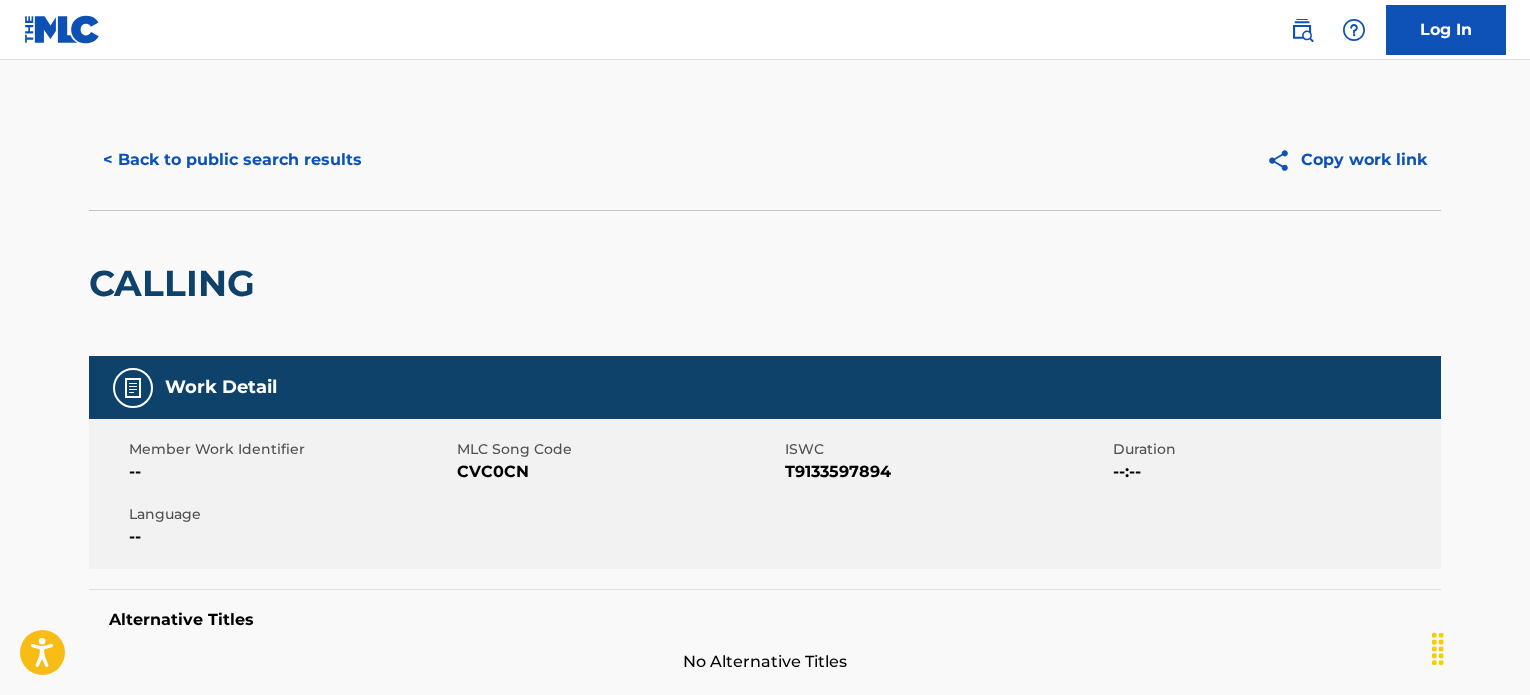 scroll, scrollTop: 200, scrollLeft: 0, axis: vertical 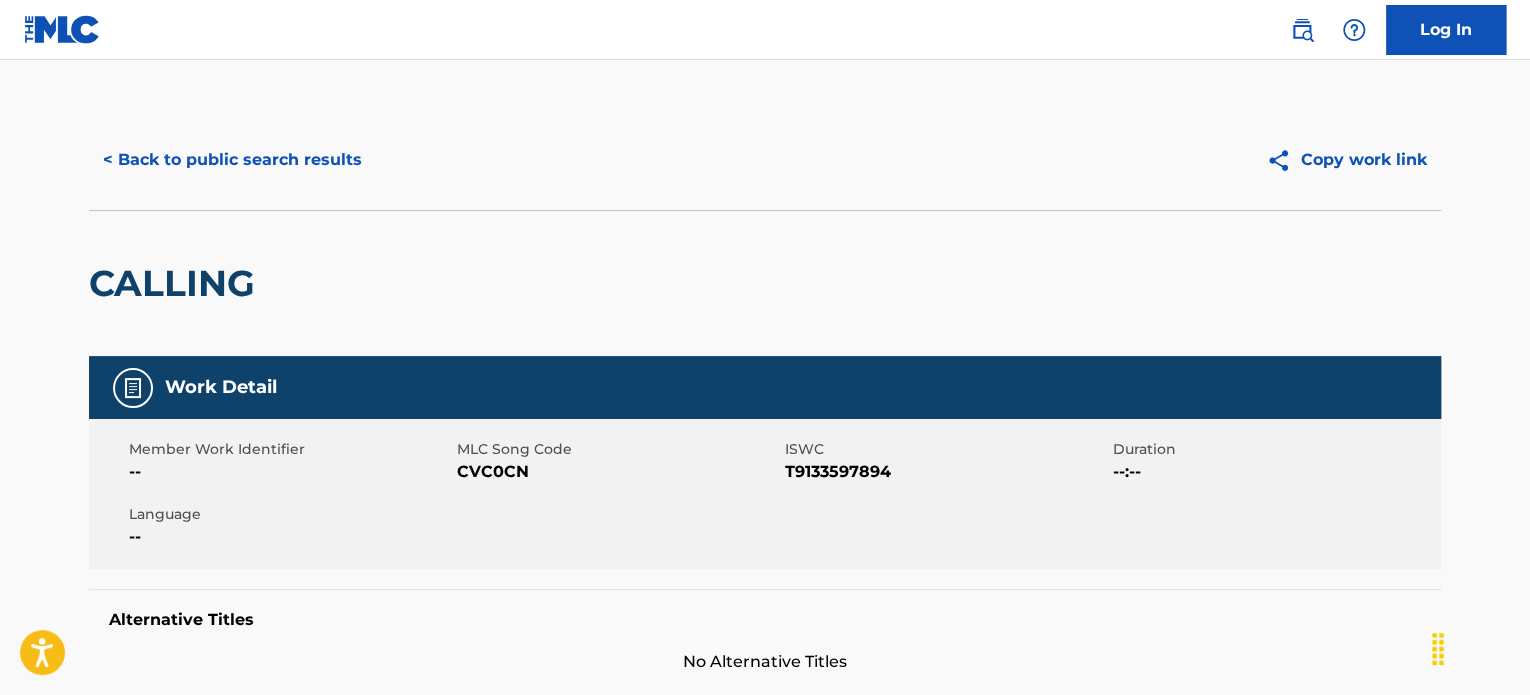 click on "< Back to public search results" at bounding box center (232, 160) 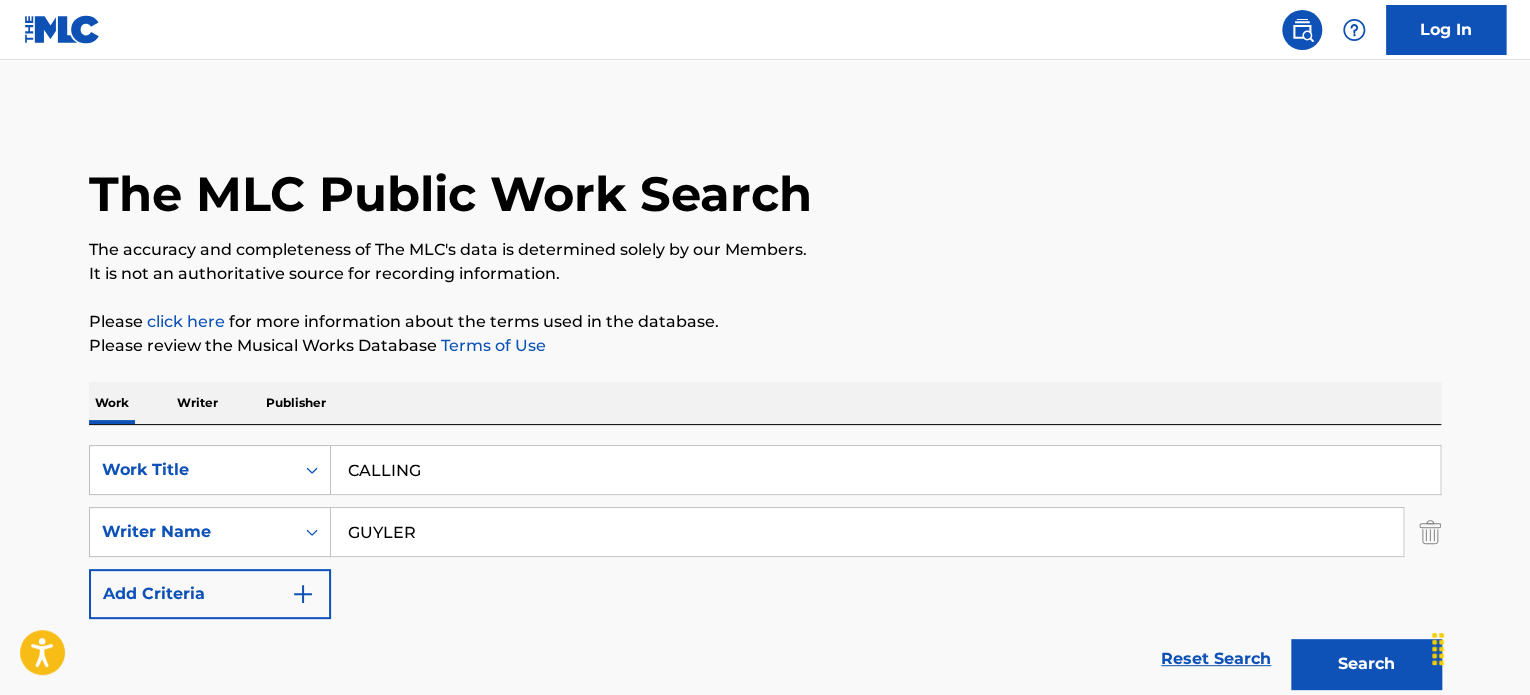 scroll, scrollTop: 278, scrollLeft: 0, axis: vertical 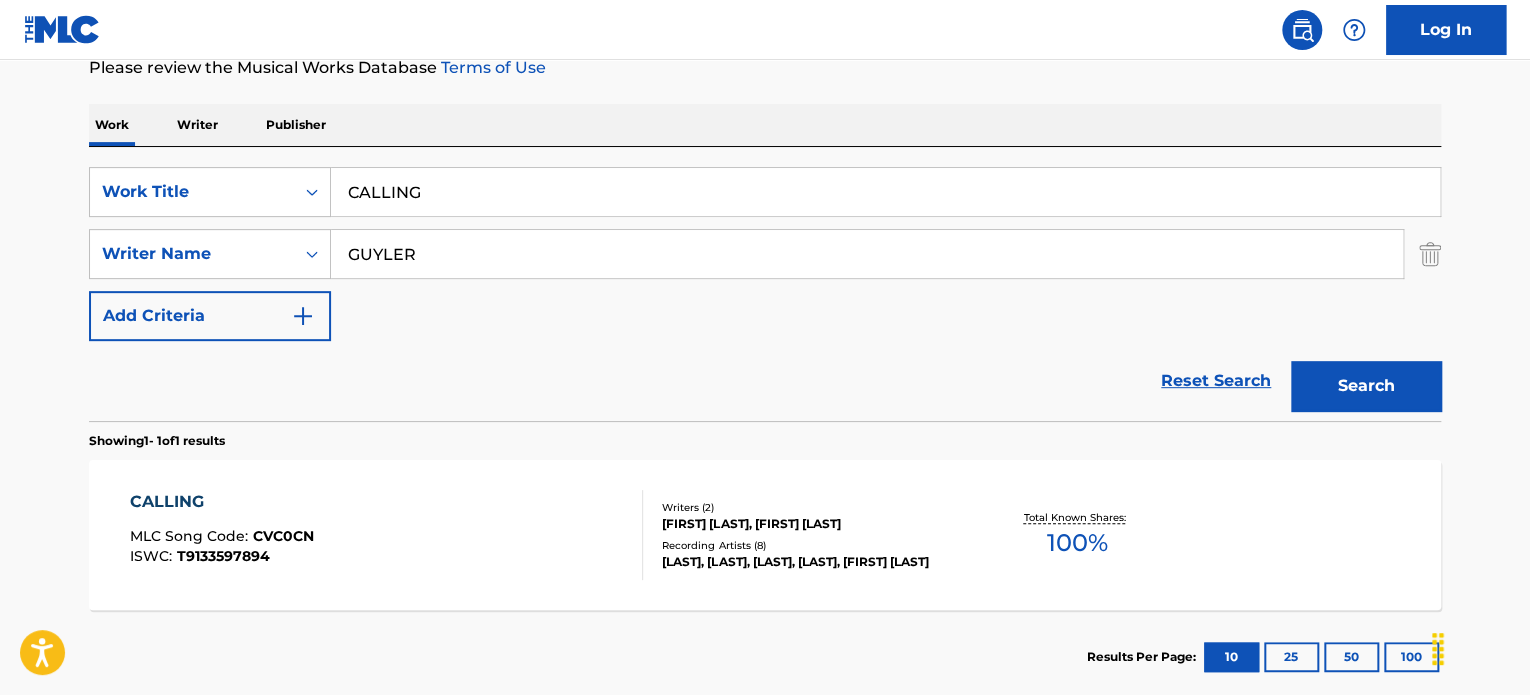 click on "CALLING" at bounding box center (885, 192) 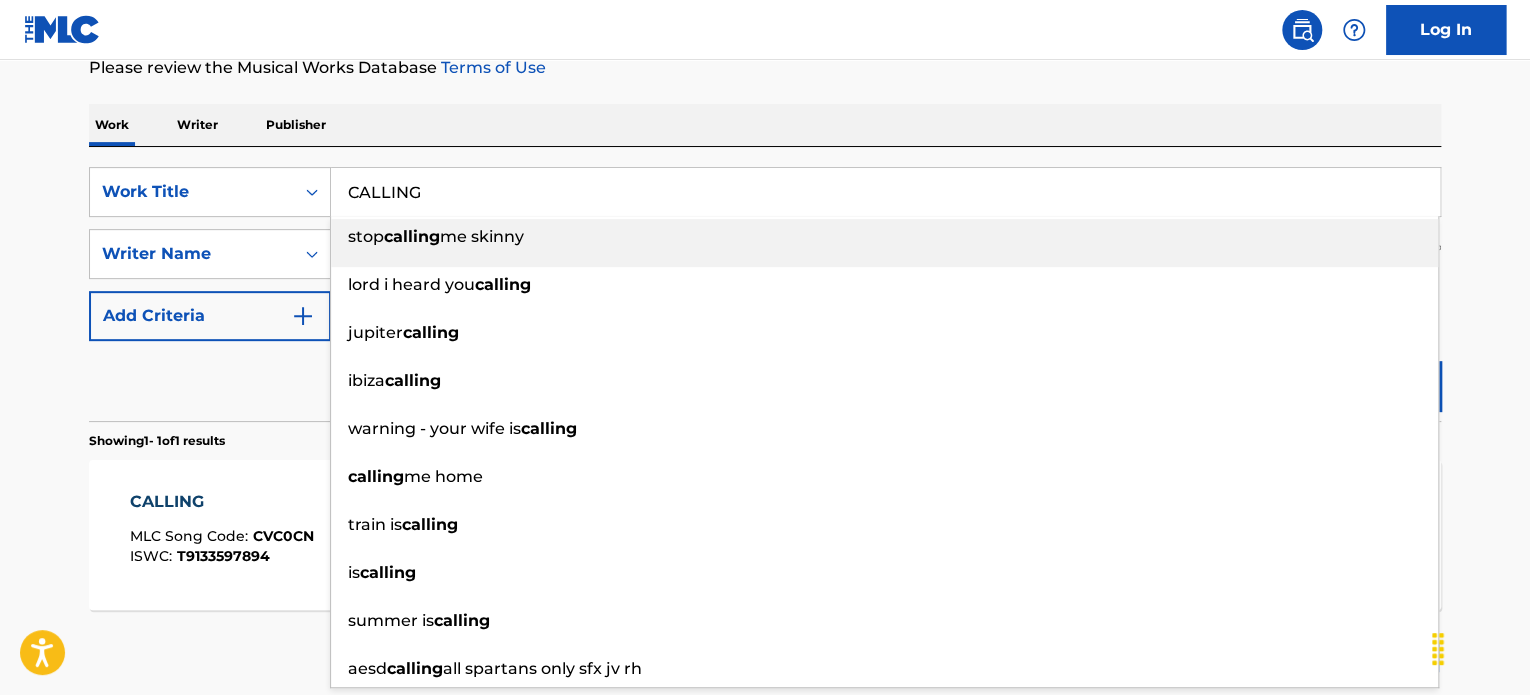 paste on "STORIES FROM THE SOUL" 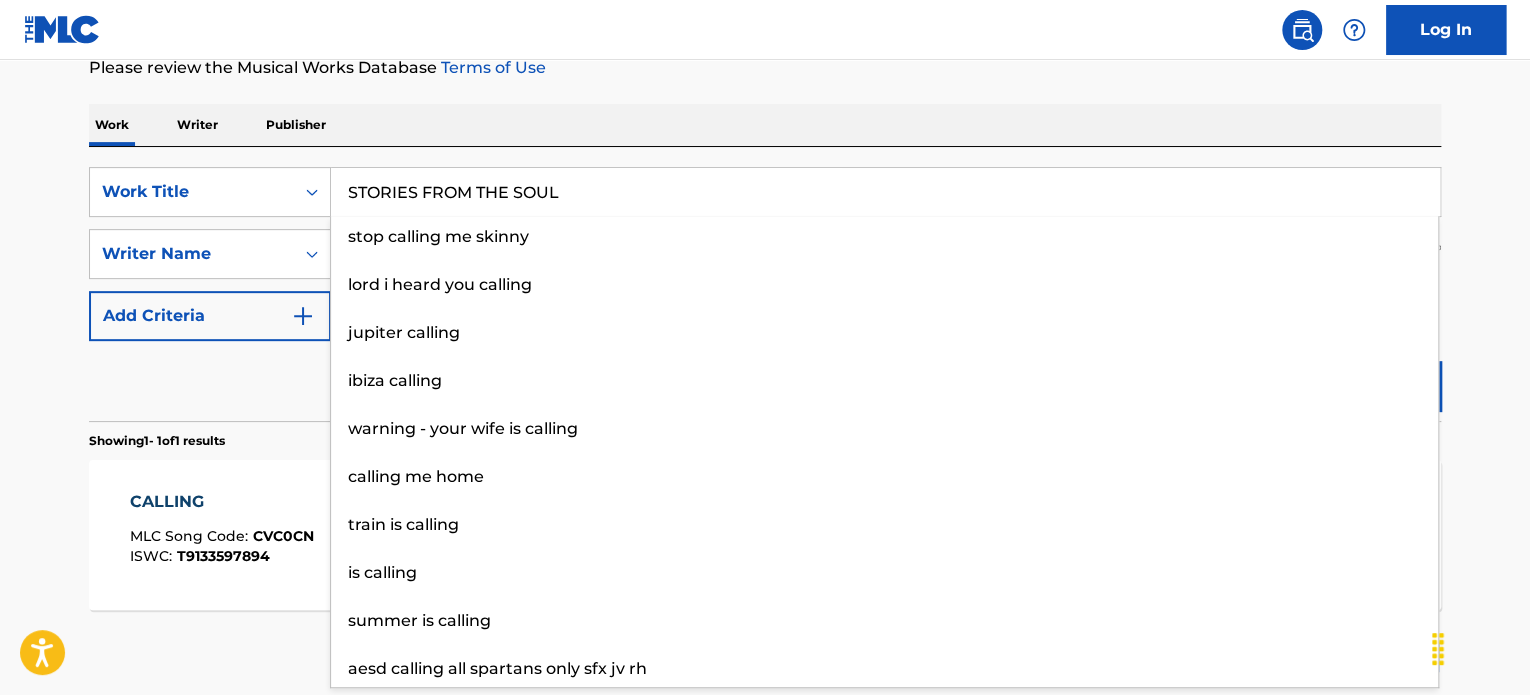 type on "STORIES FROM THE SOUL" 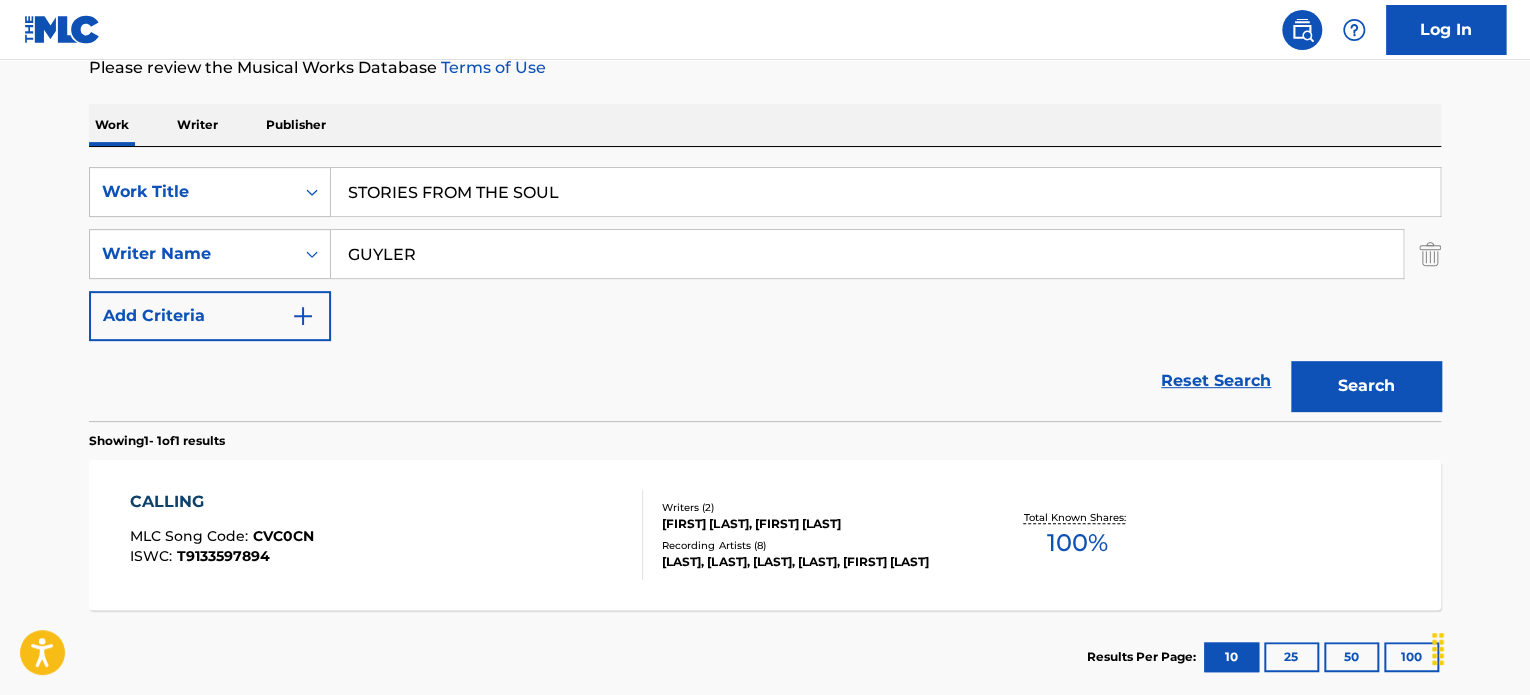 click on "Reset Search Search" at bounding box center (765, 381) 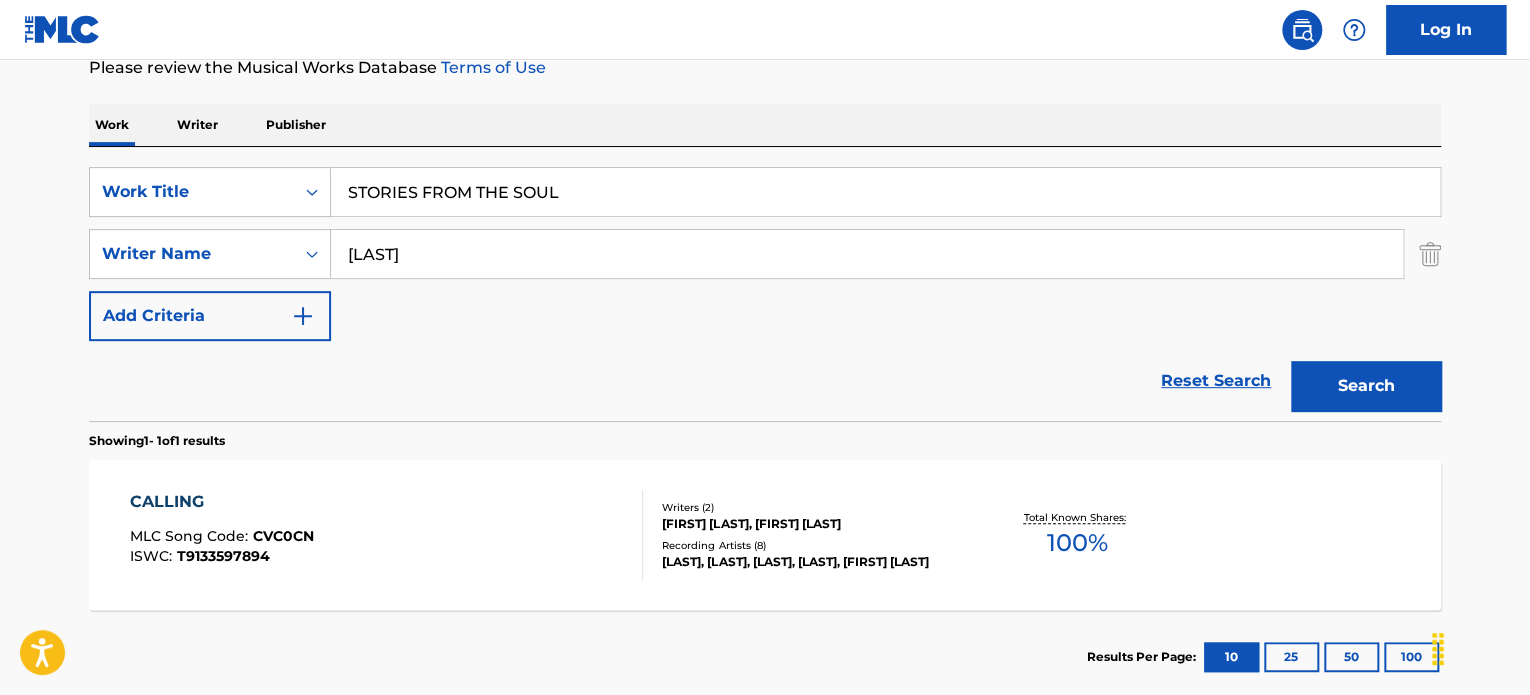 click on "[LAST]" at bounding box center (867, 254) 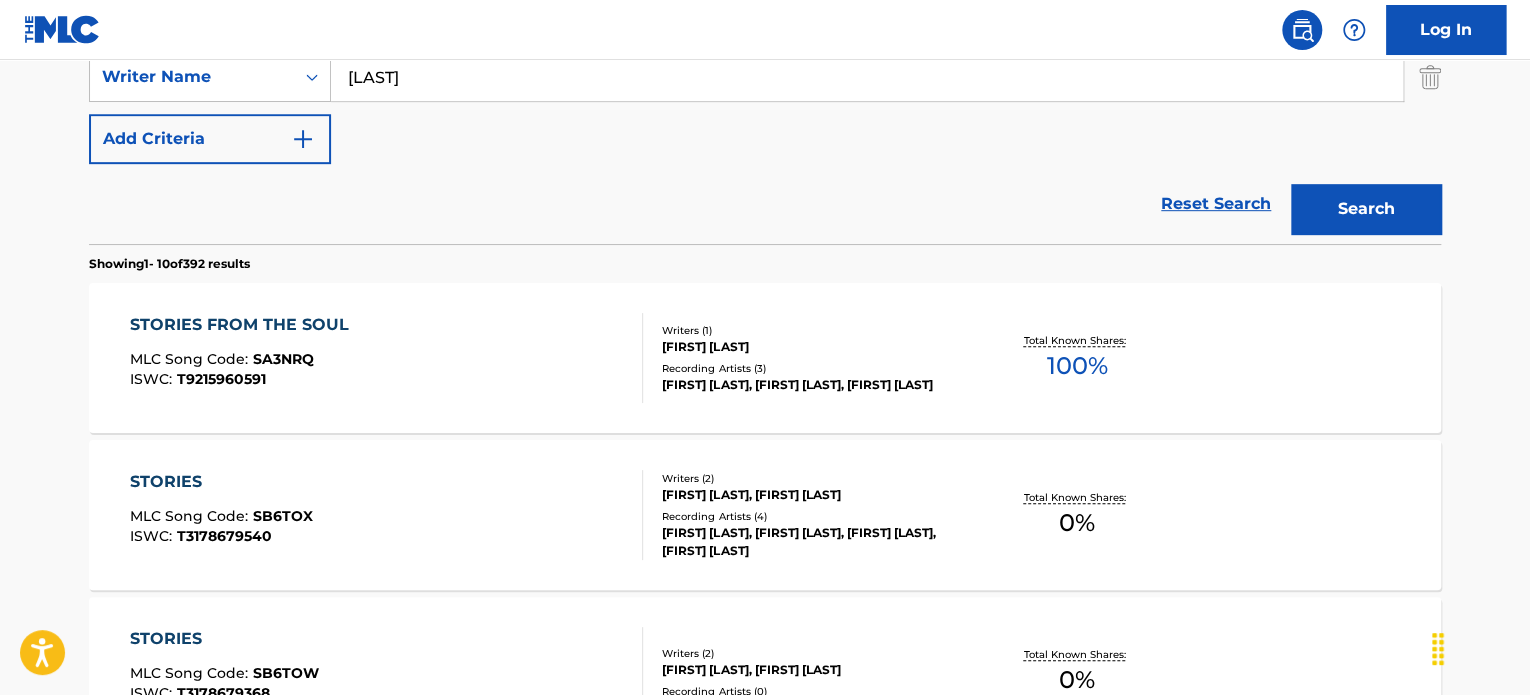 scroll, scrollTop: 478, scrollLeft: 0, axis: vertical 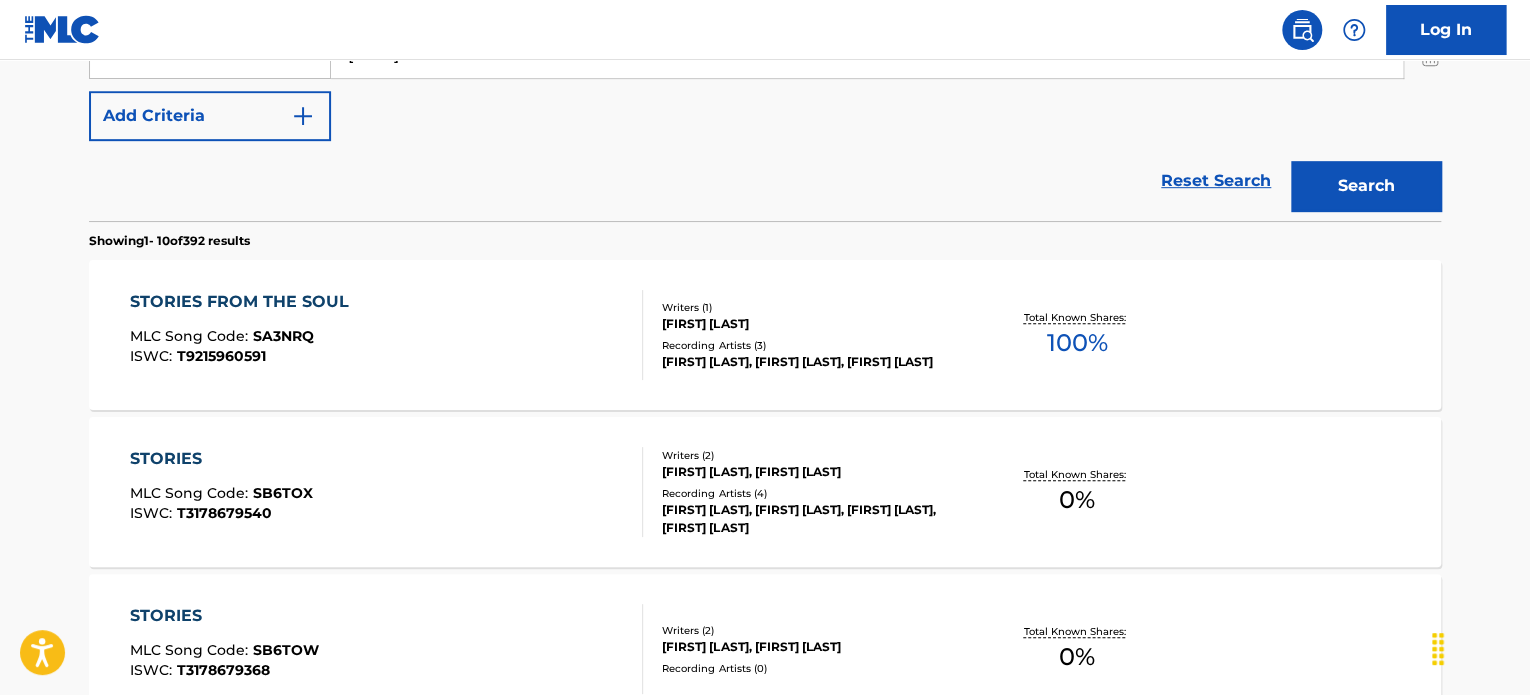 click on "STORIES FROM THE SOUL MLC Song Code : SA3NRQ ISWC : T9215960591" at bounding box center [387, 335] 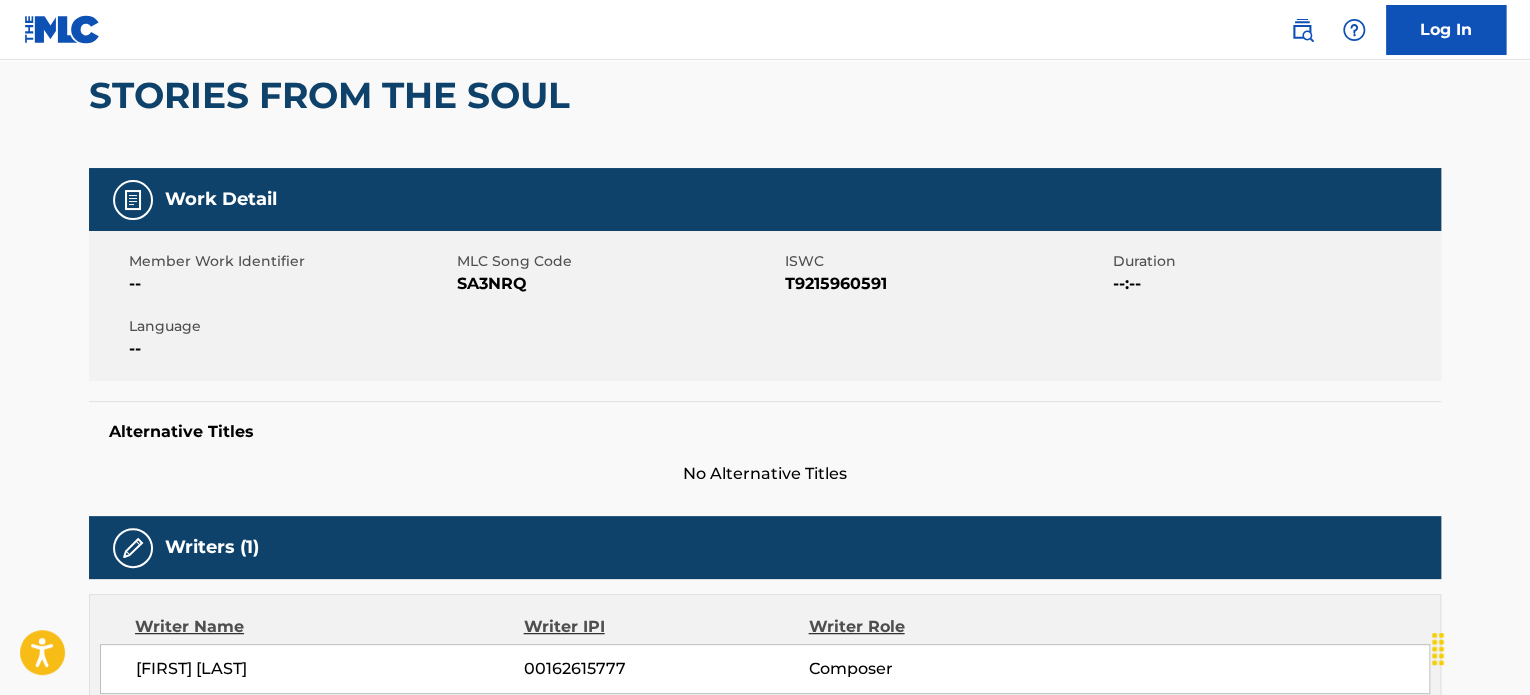 scroll, scrollTop: 0, scrollLeft: 0, axis: both 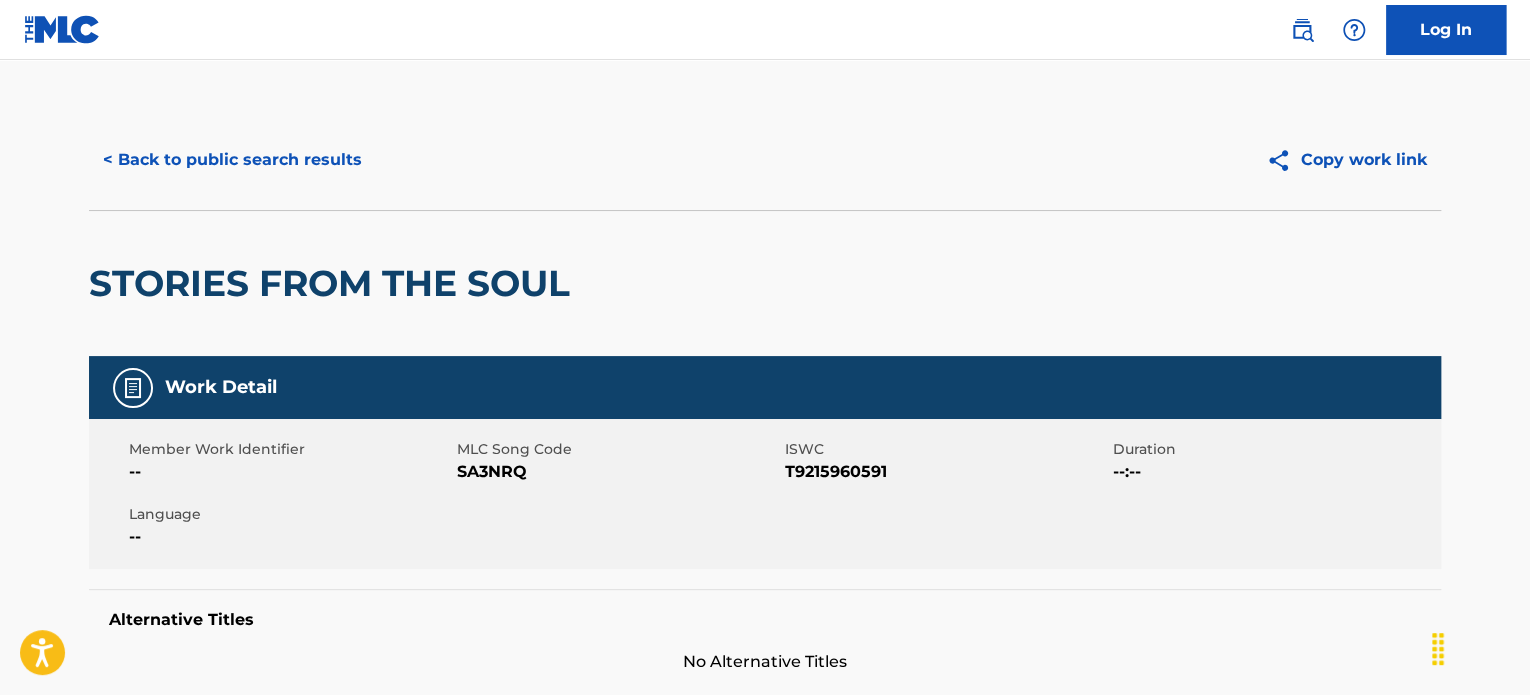 click on "< Back to public search results" at bounding box center (232, 160) 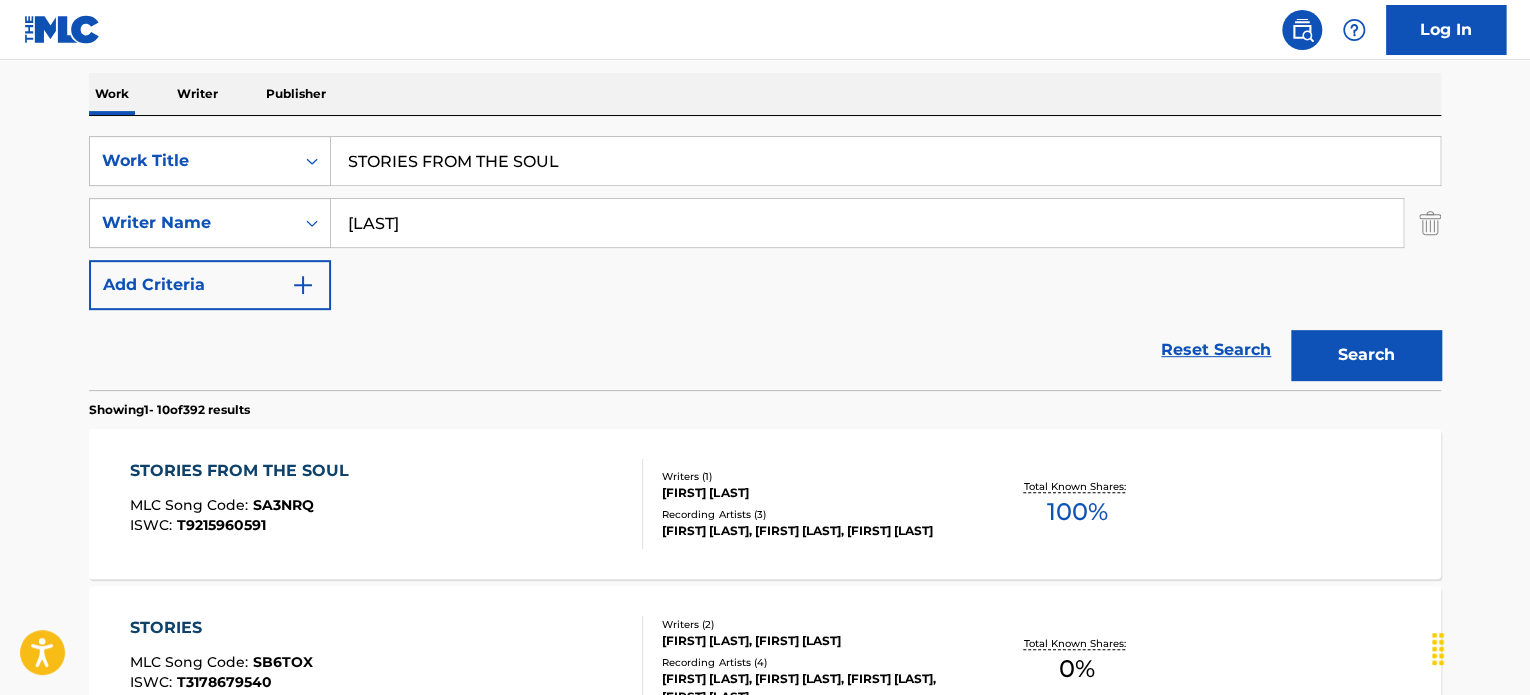 scroll, scrollTop: 292, scrollLeft: 0, axis: vertical 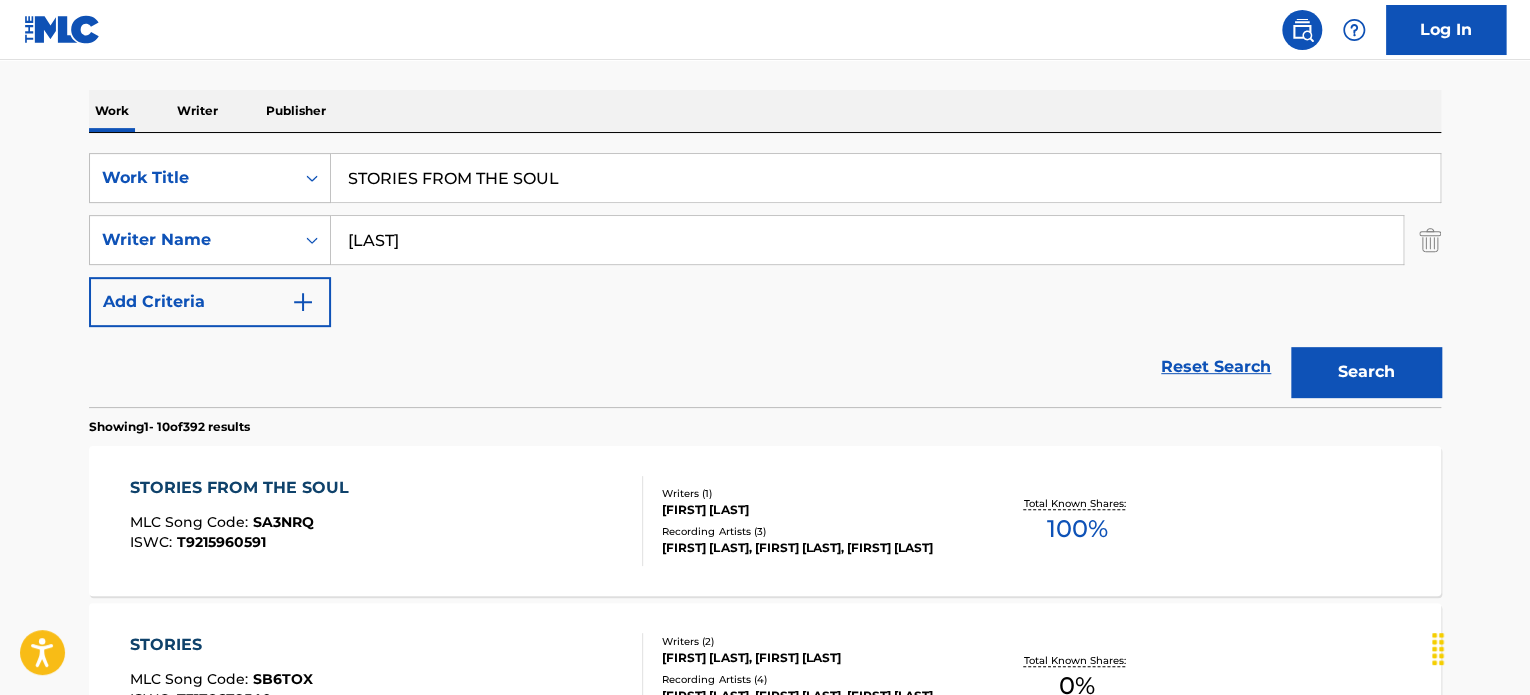 click on "STORIES FROM THE SOUL" at bounding box center [885, 178] 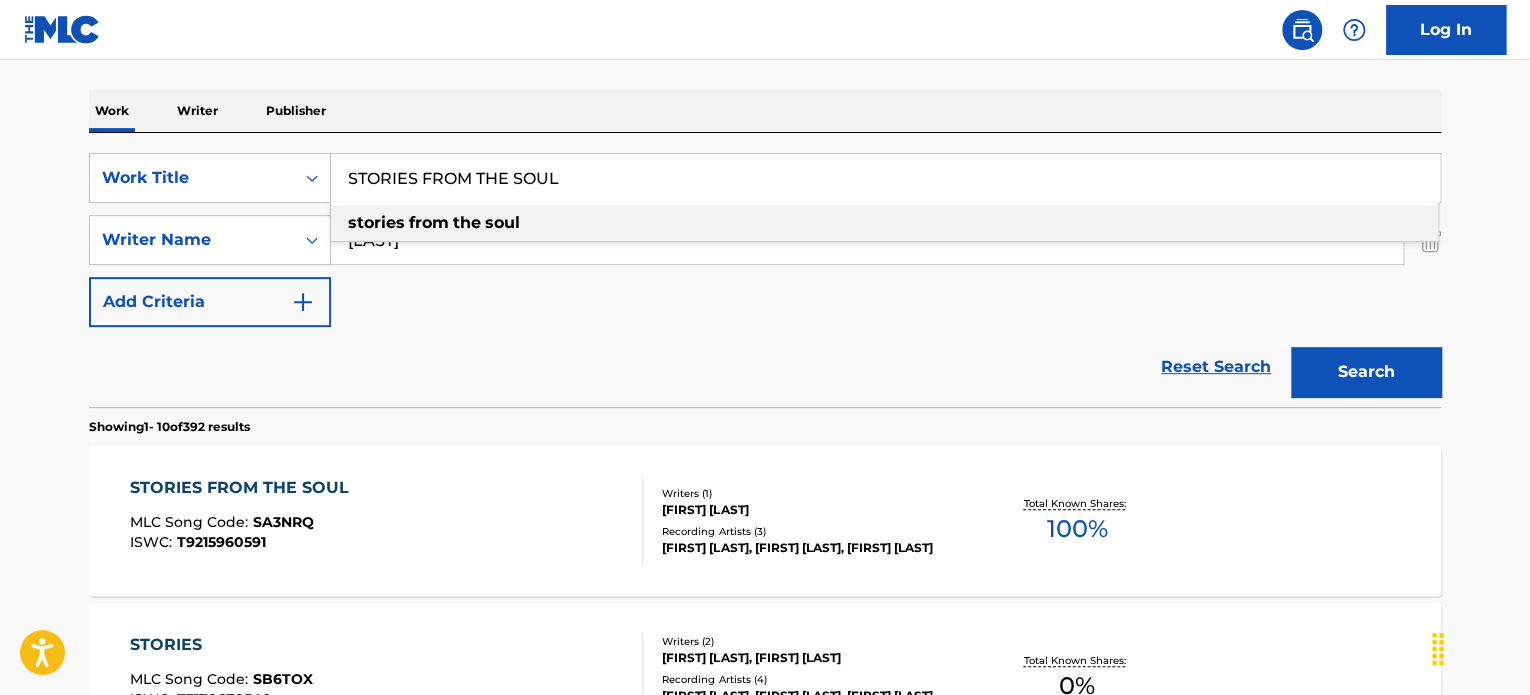 paste on "PAINTING THE SKY" 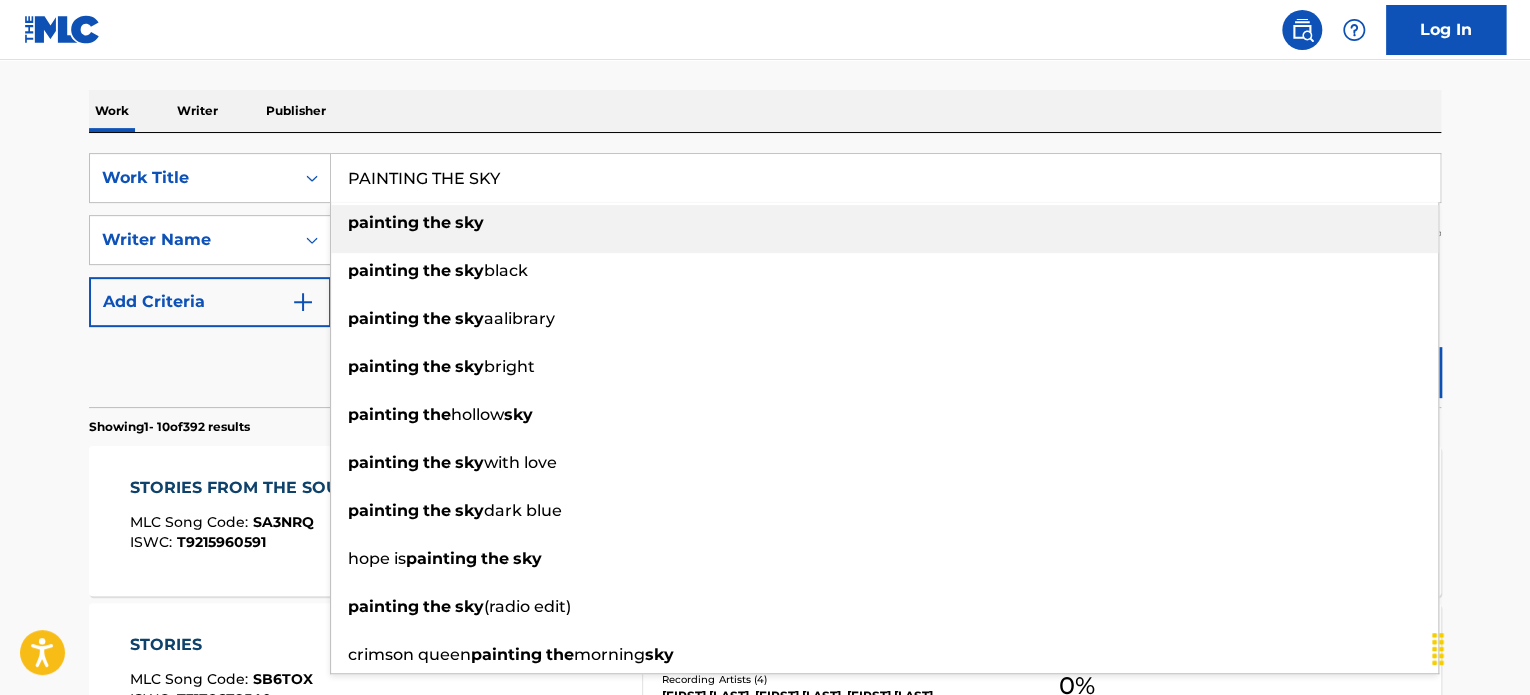 type on "PAINTING THE SKY" 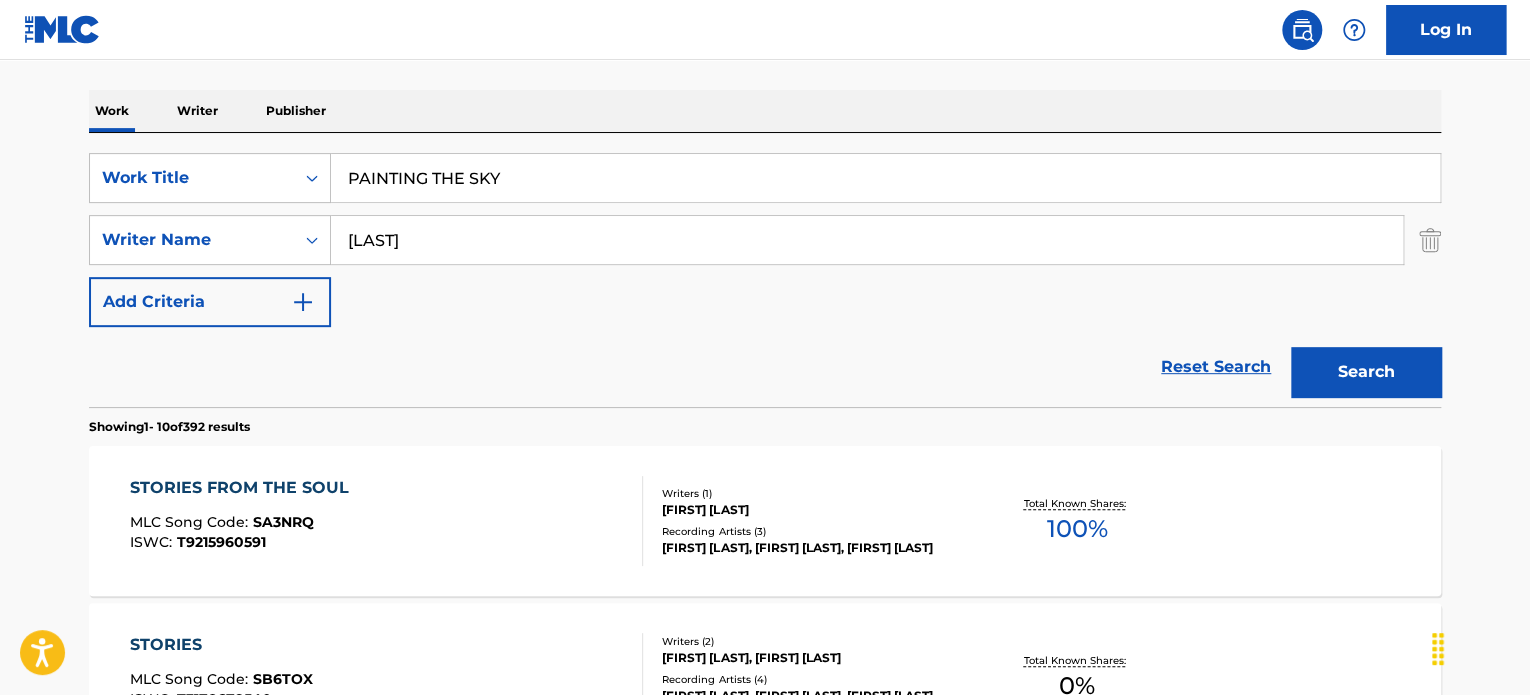 click on "[LAST]" at bounding box center (867, 240) 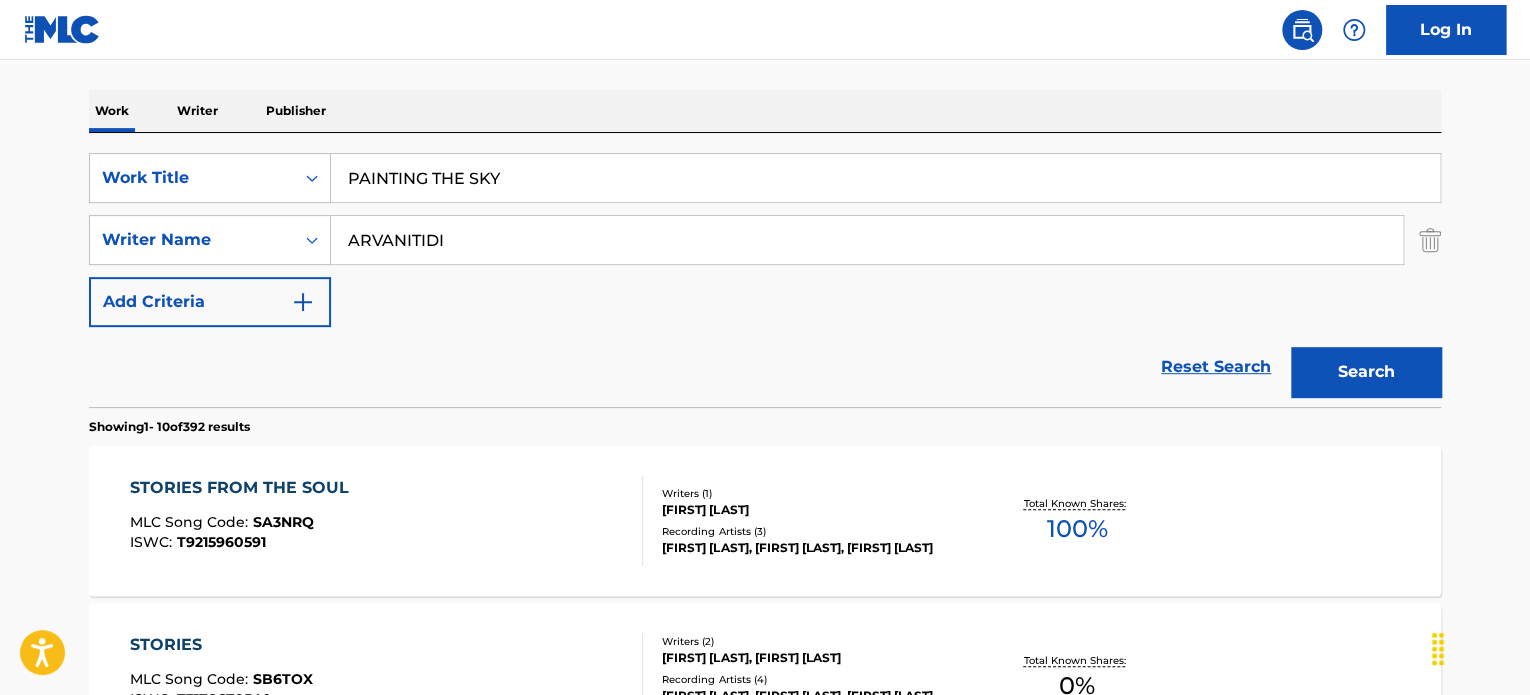 click on "ARVANITIDI" at bounding box center [867, 240] 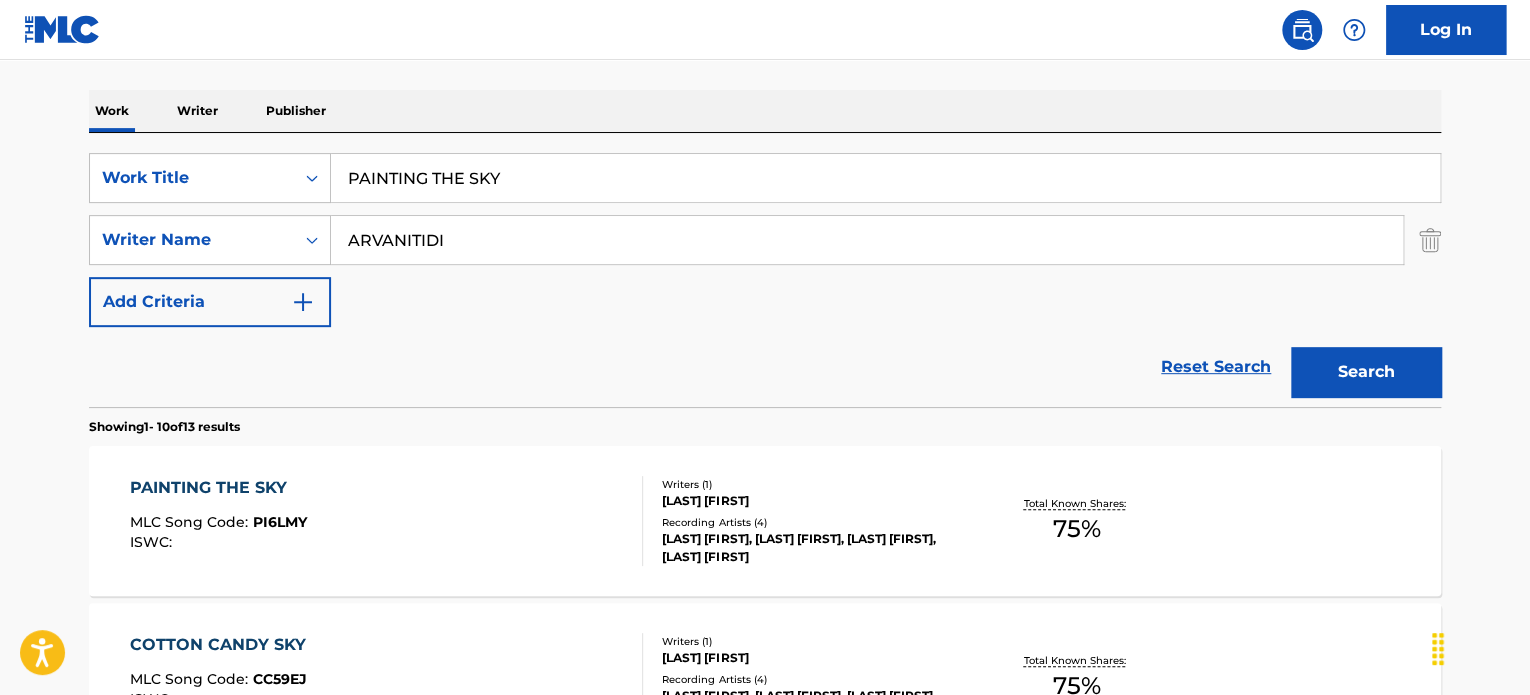 scroll, scrollTop: 392, scrollLeft: 0, axis: vertical 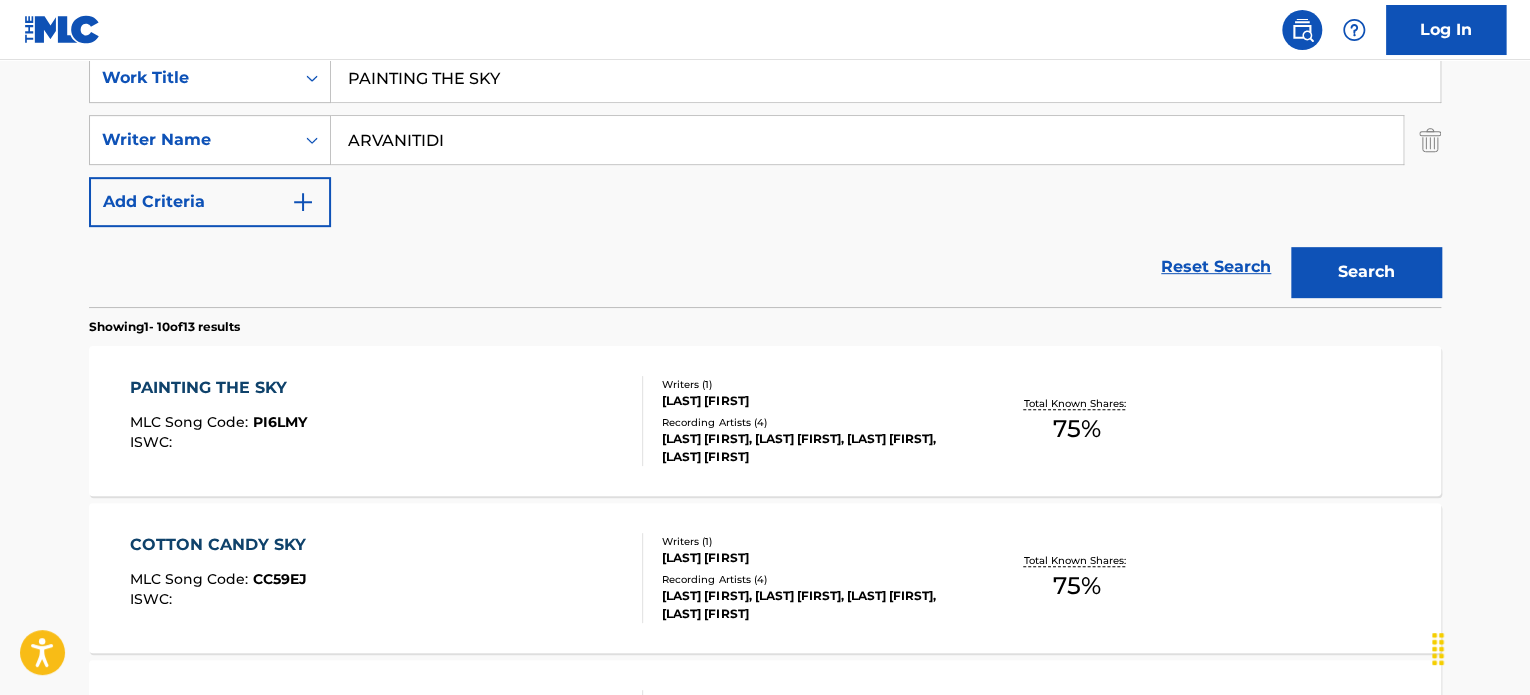 click on "PAINTING THE SKY MLC Song Code : PI6LMY ISWC :" at bounding box center [387, 421] 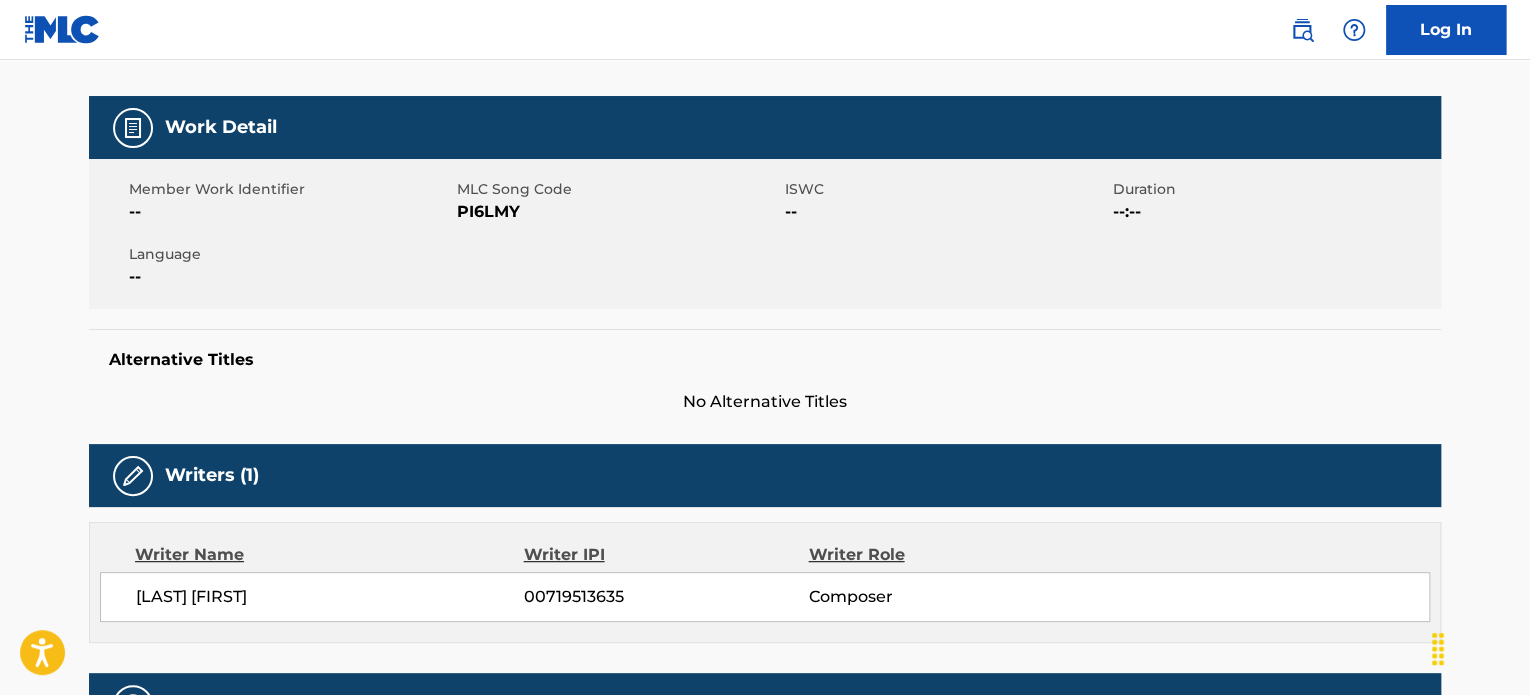 scroll, scrollTop: 0, scrollLeft: 0, axis: both 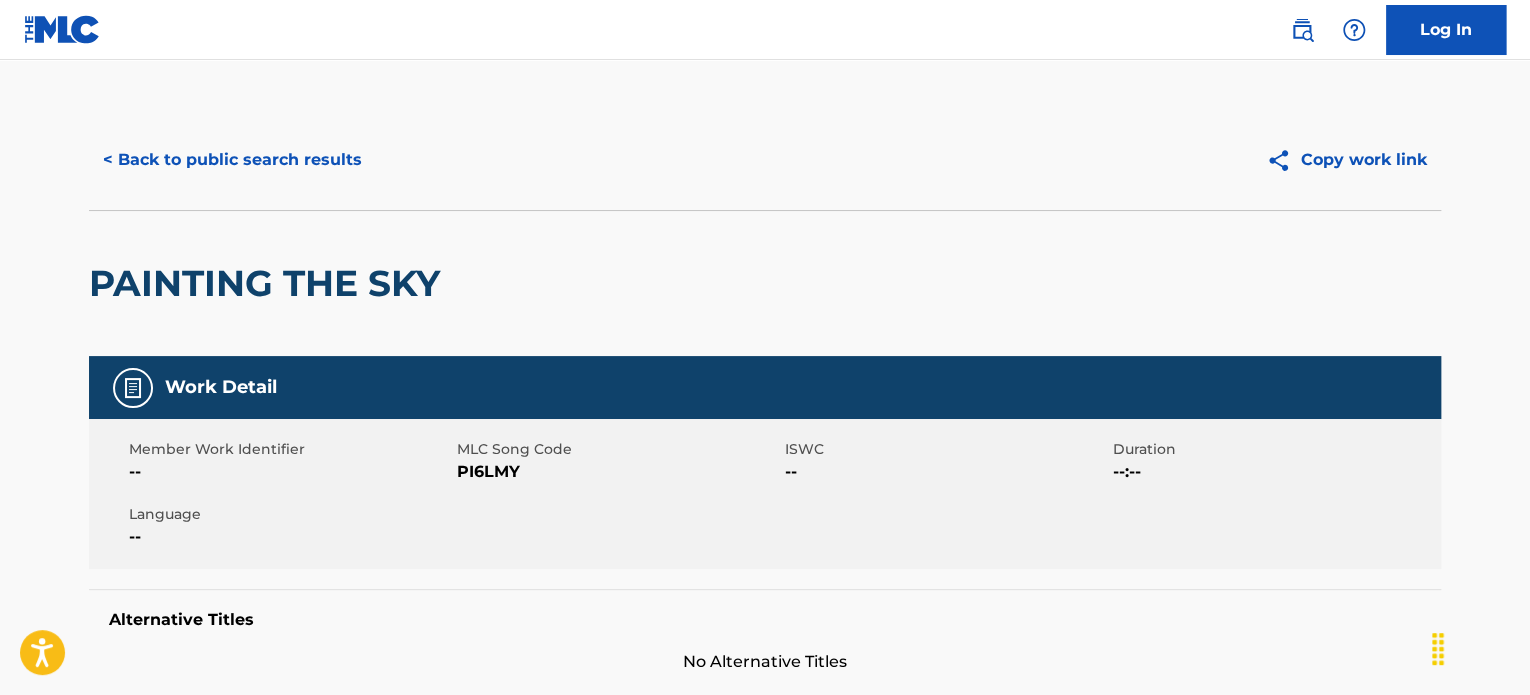 click on "< Back to public search results" at bounding box center [232, 160] 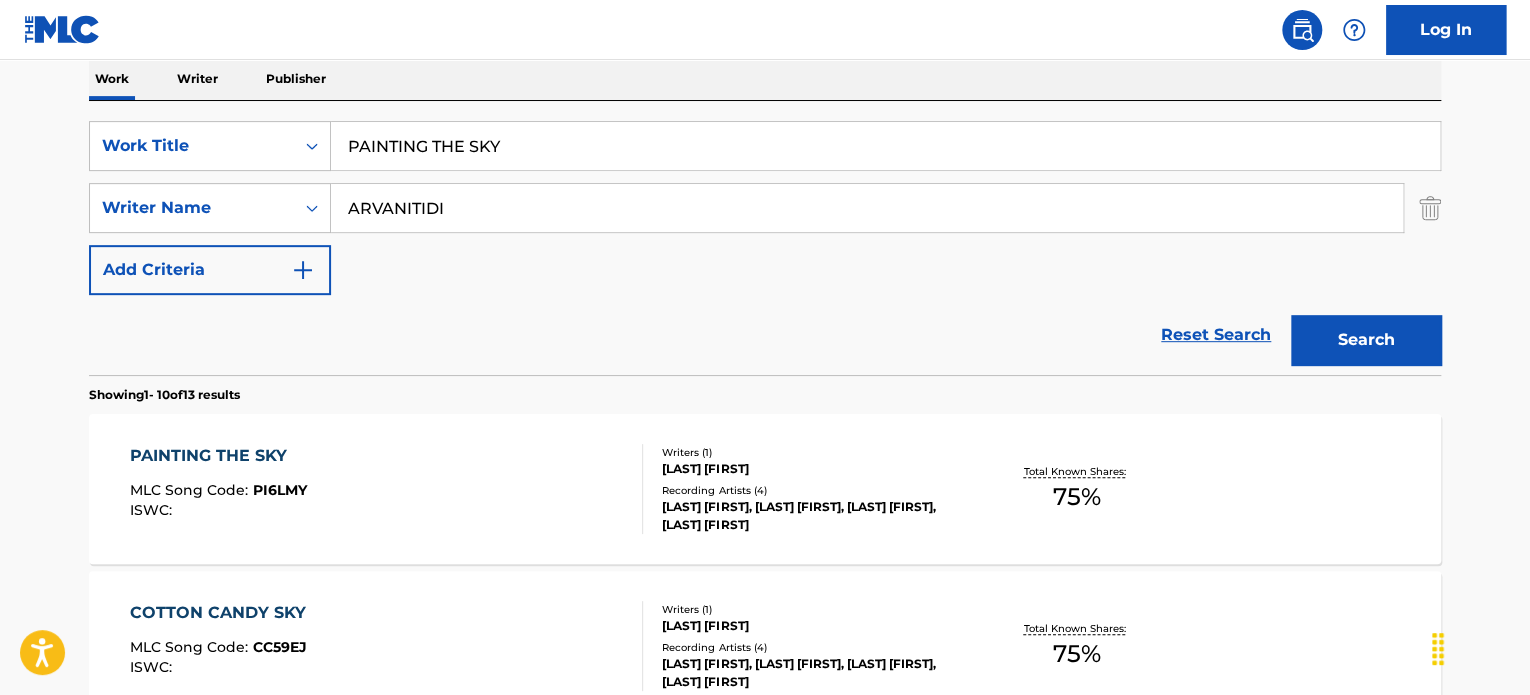 scroll, scrollTop: 292, scrollLeft: 0, axis: vertical 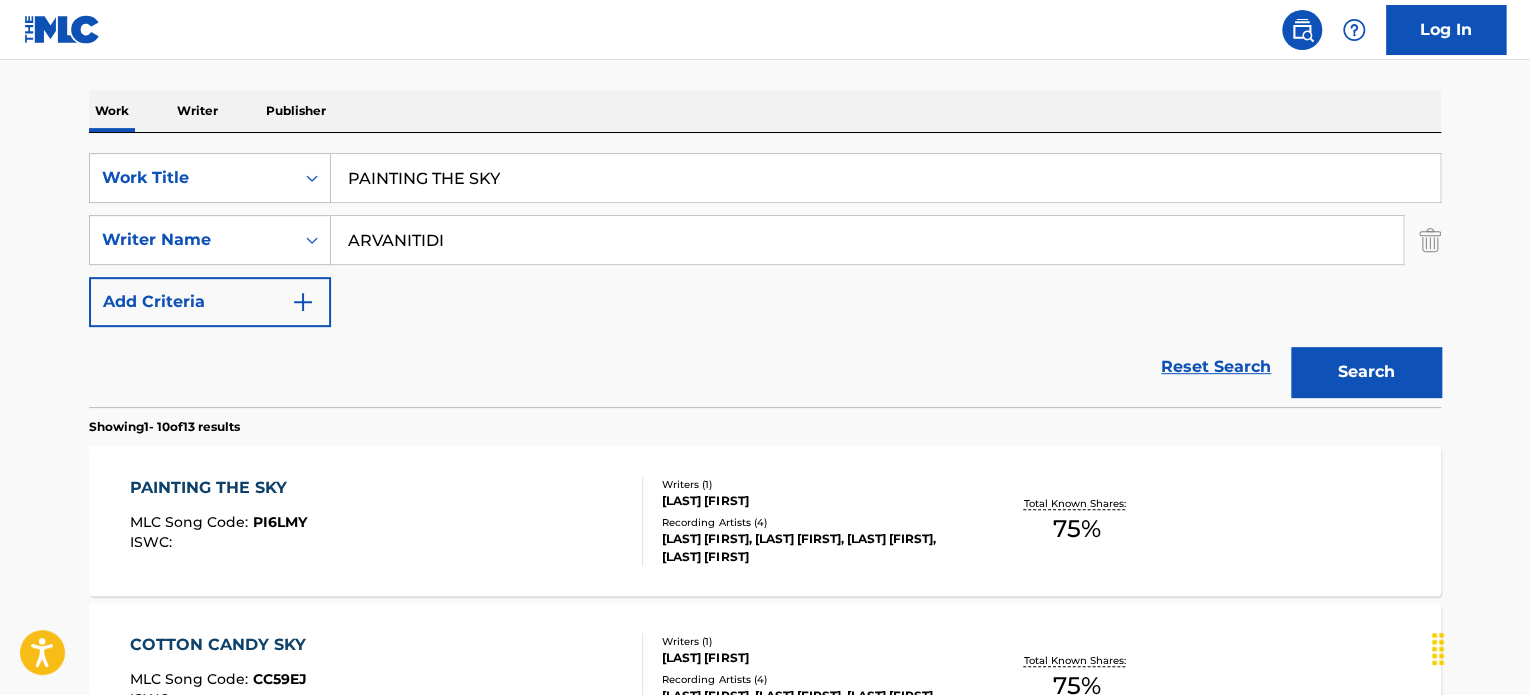 click on "PAINTING THE SKY" at bounding box center [885, 178] 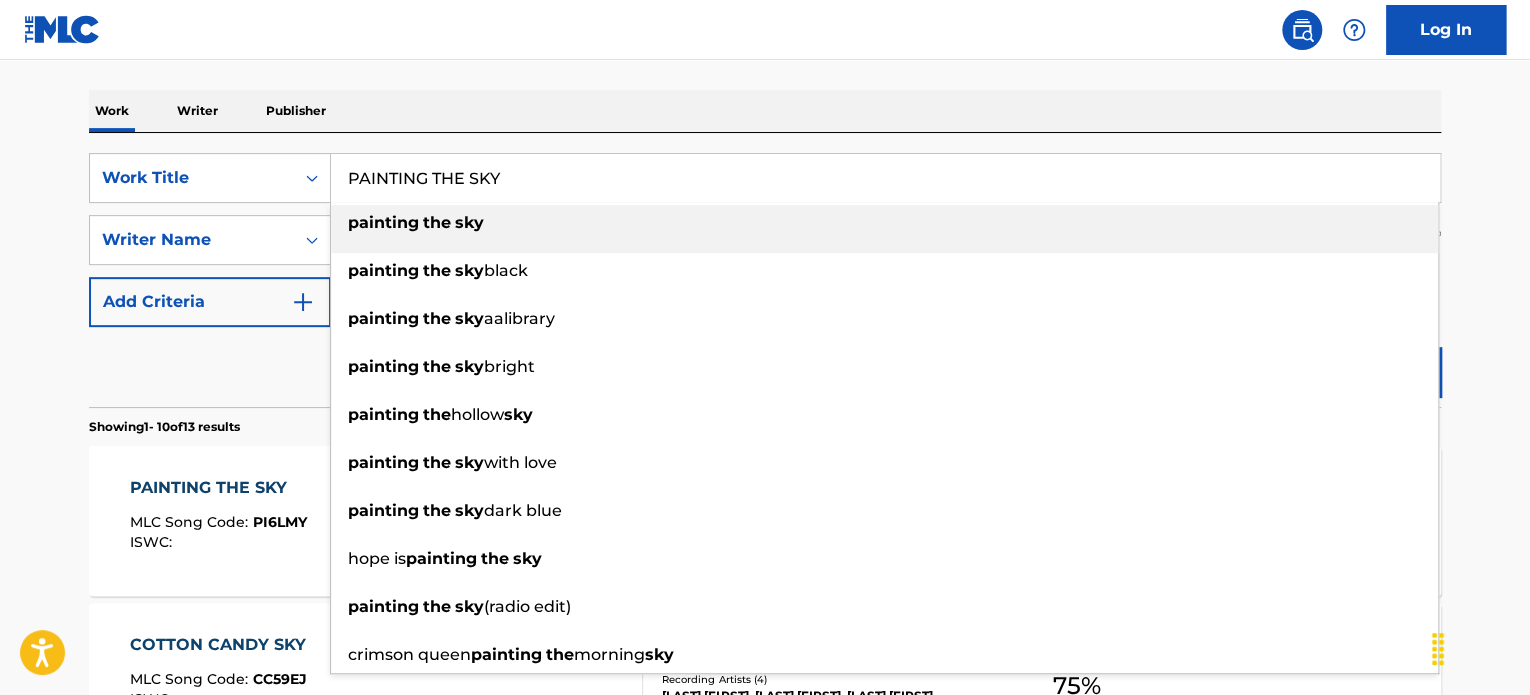 paste on "CYCLIC WONDER" 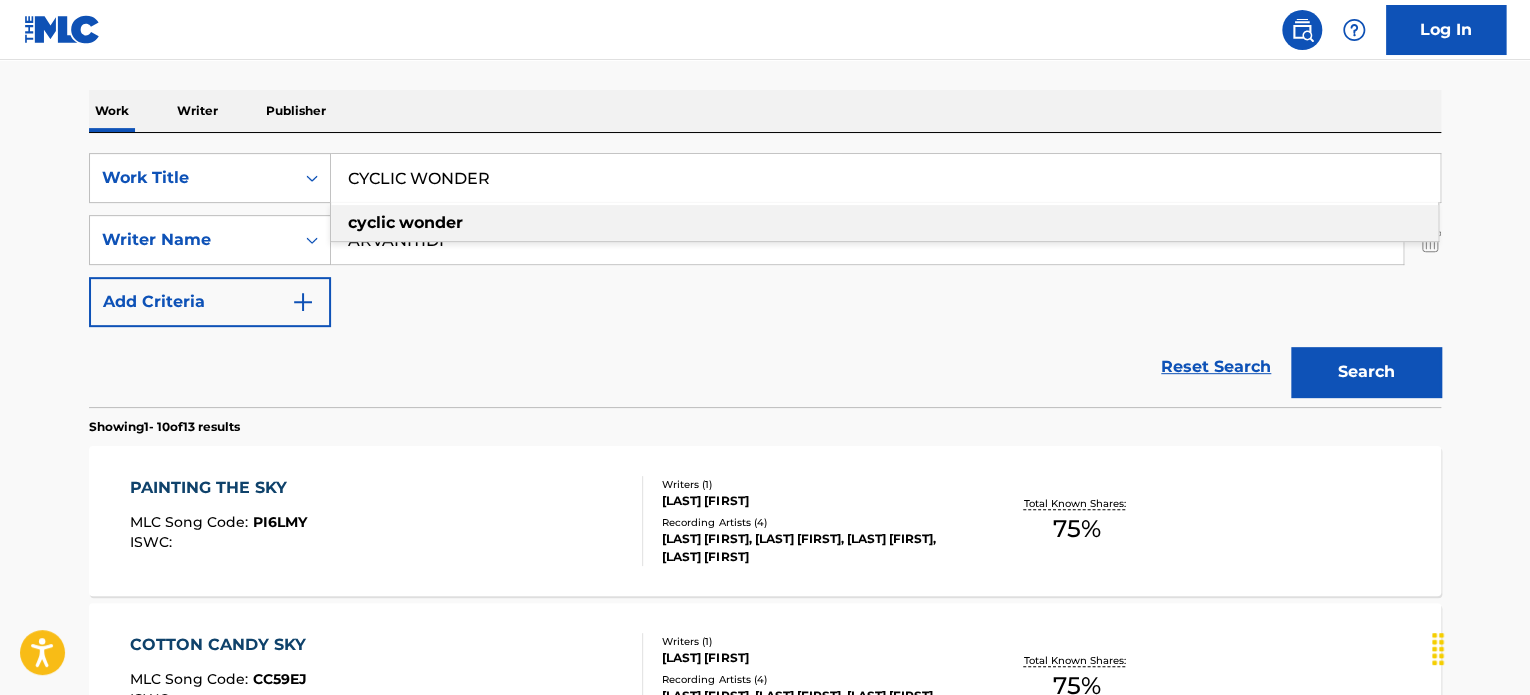 type on "CYCLIC WONDER" 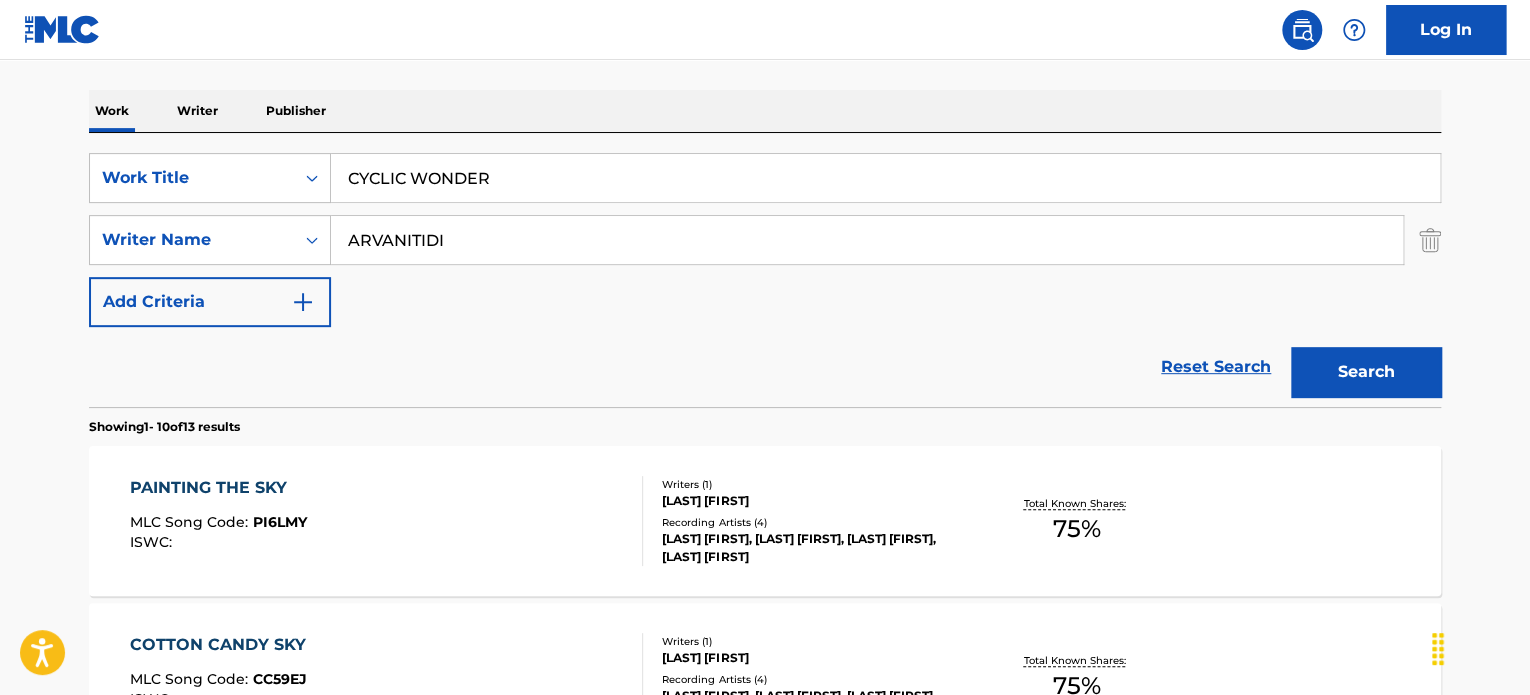 click on "Reset Search Search" at bounding box center [765, 367] 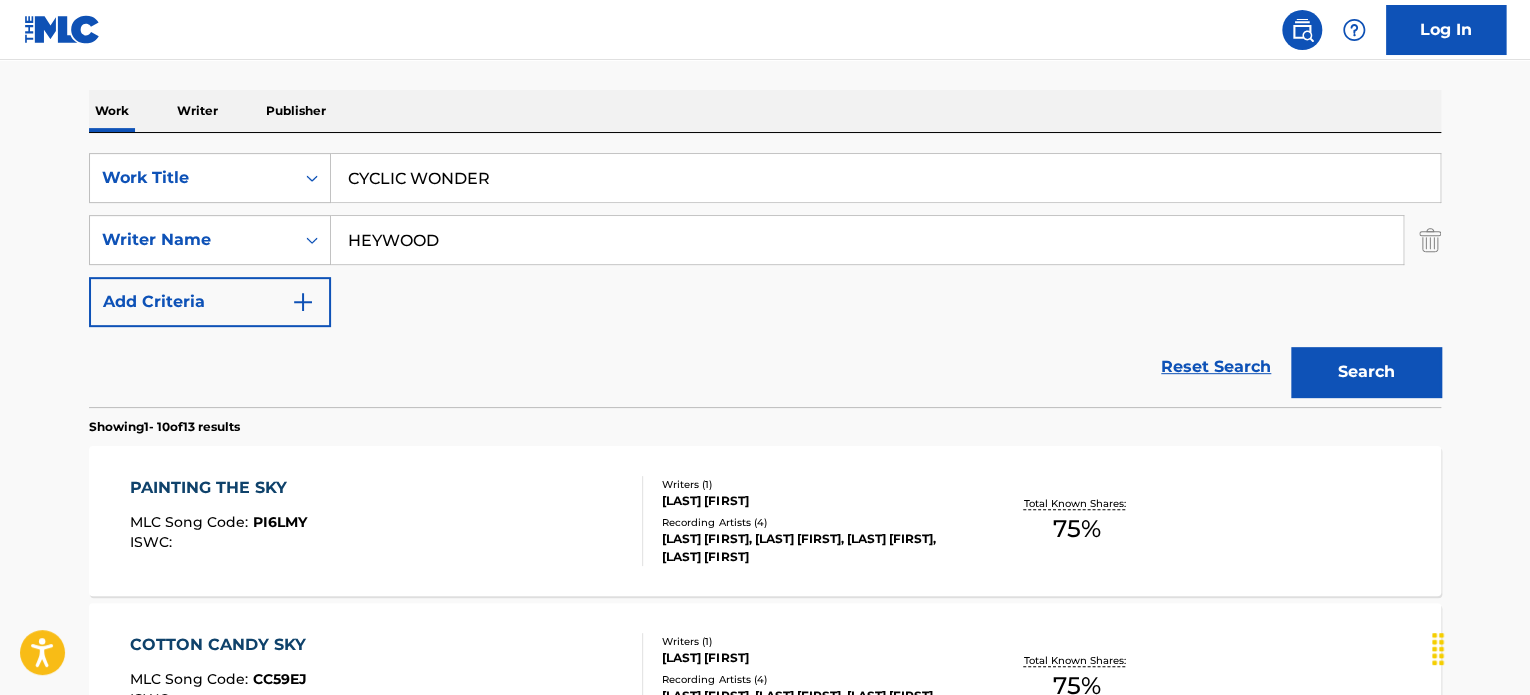 click on "HEYWOOD" at bounding box center [867, 240] 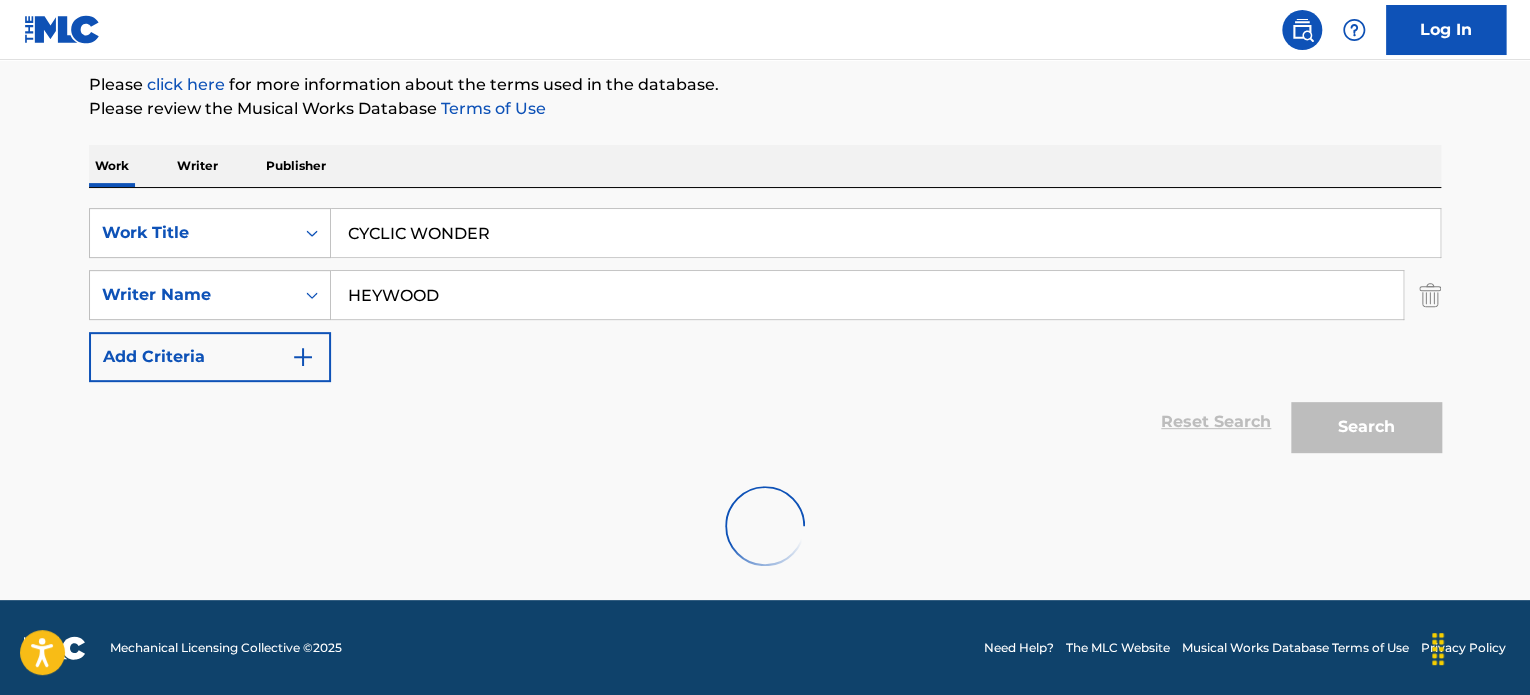 scroll, scrollTop: 292, scrollLeft: 0, axis: vertical 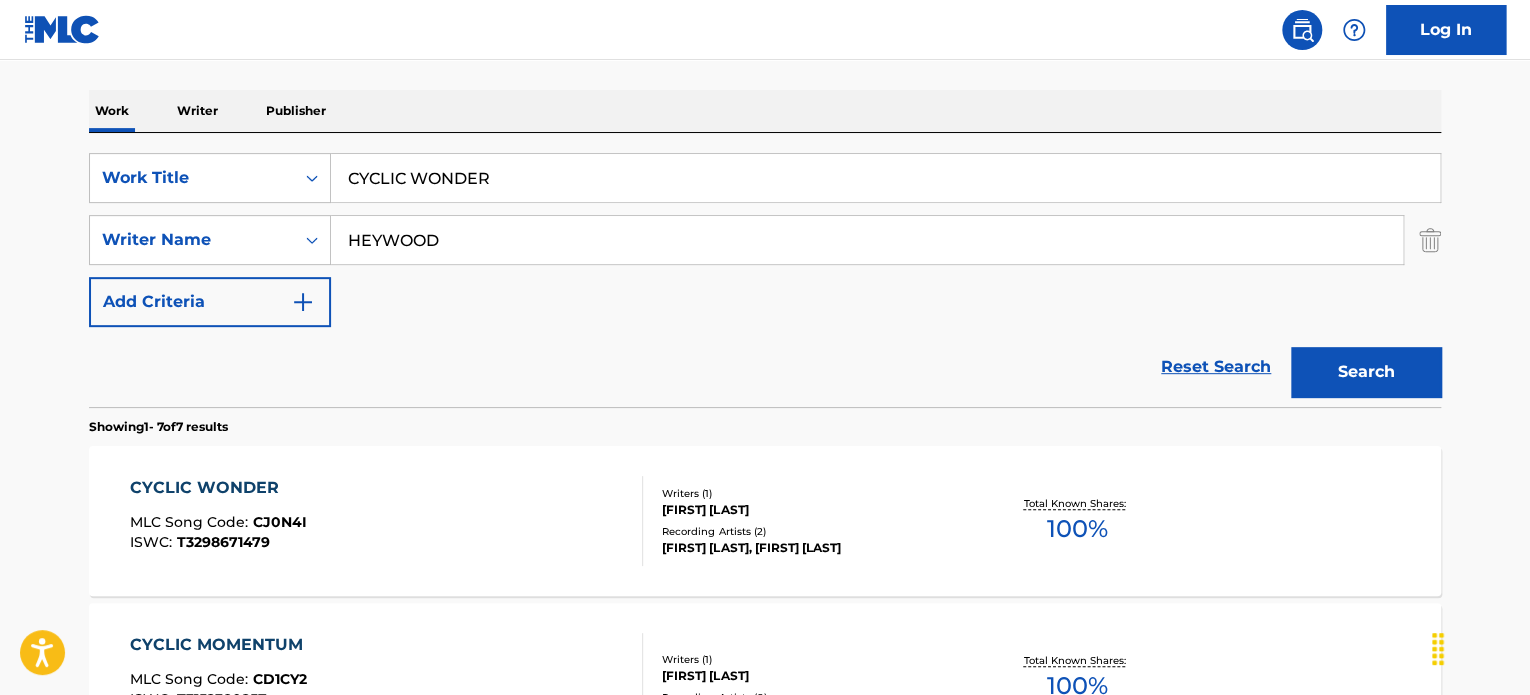 click on "[PHRASE] MLC Song Code : [SONG CODE] ISWC :" at bounding box center (387, 521) 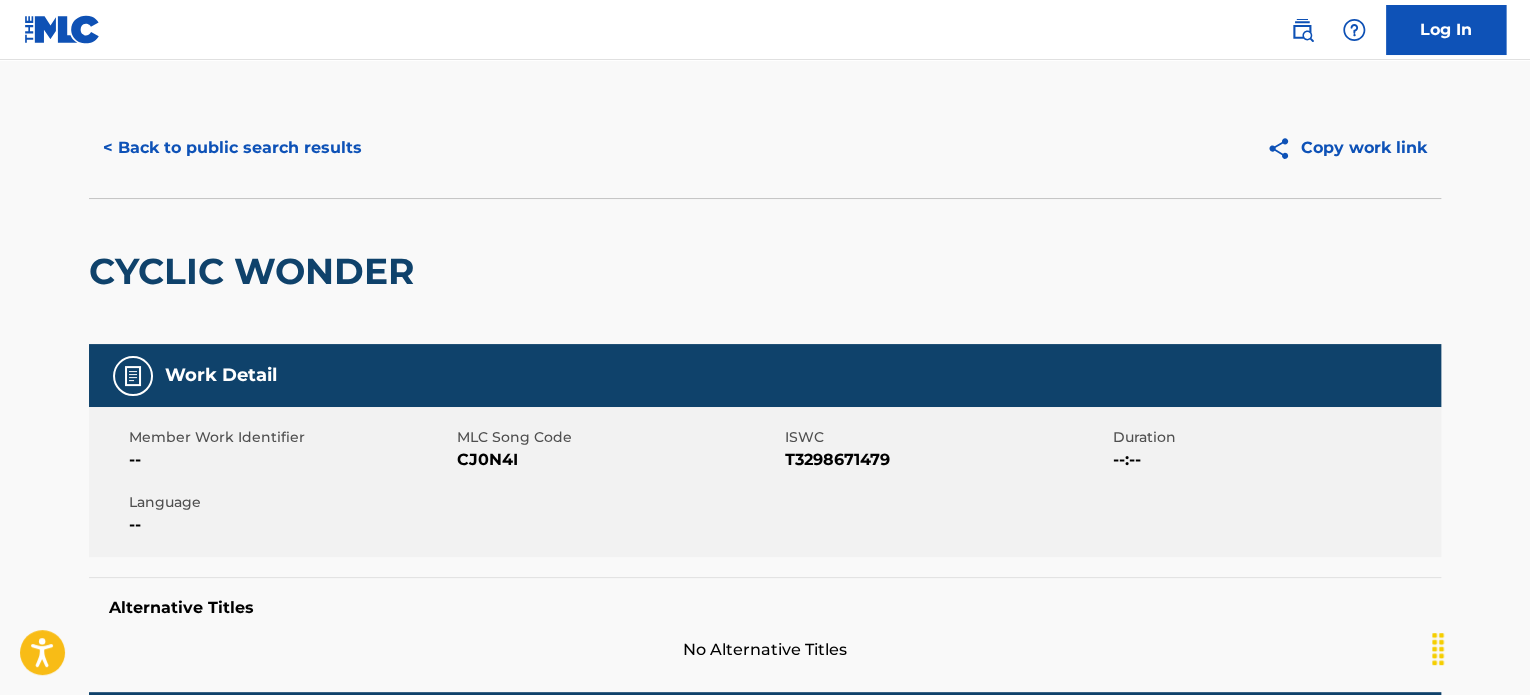scroll, scrollTop: 0, scrollLeft: 0, axis: both 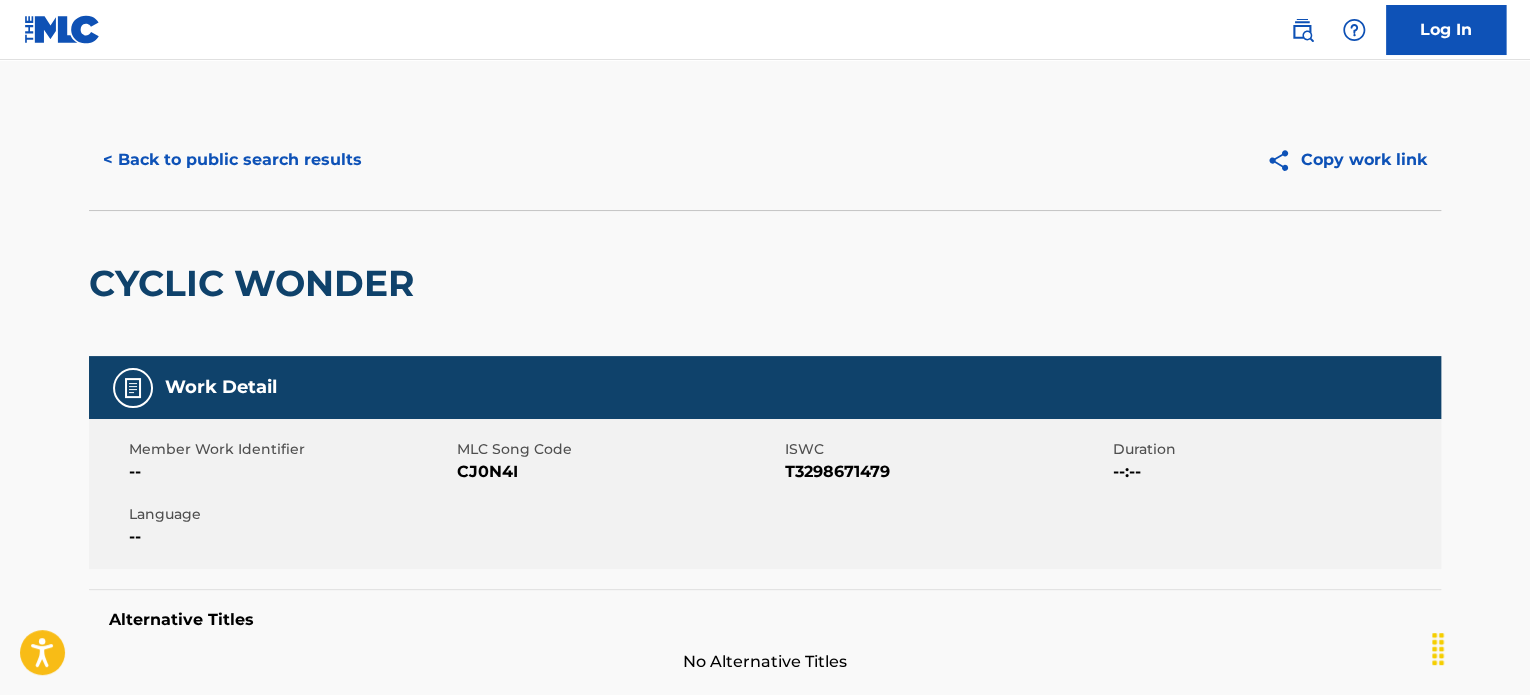 click on "< Back to public search results" at bounding box center [232, 160] 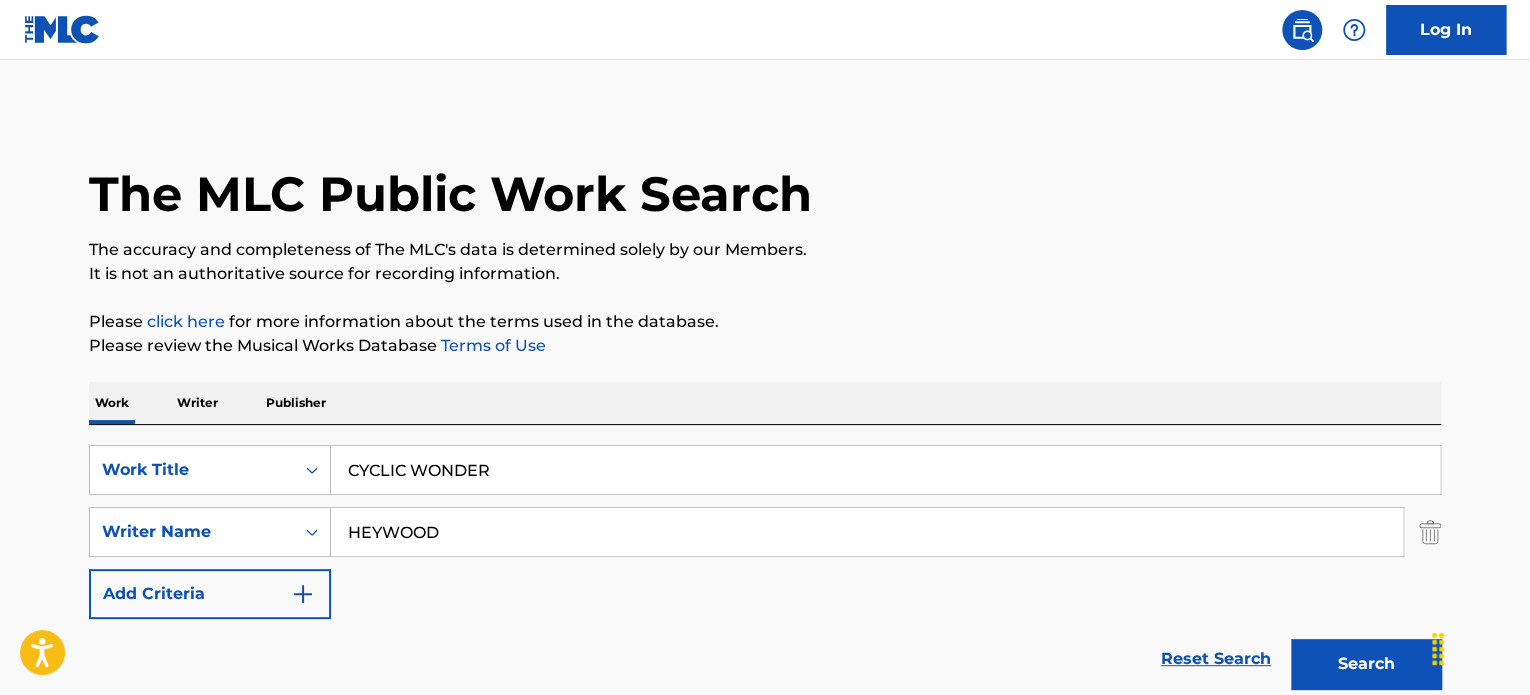 scroll, scrollTop: 292, scrollLeft: 0, axis: vertical 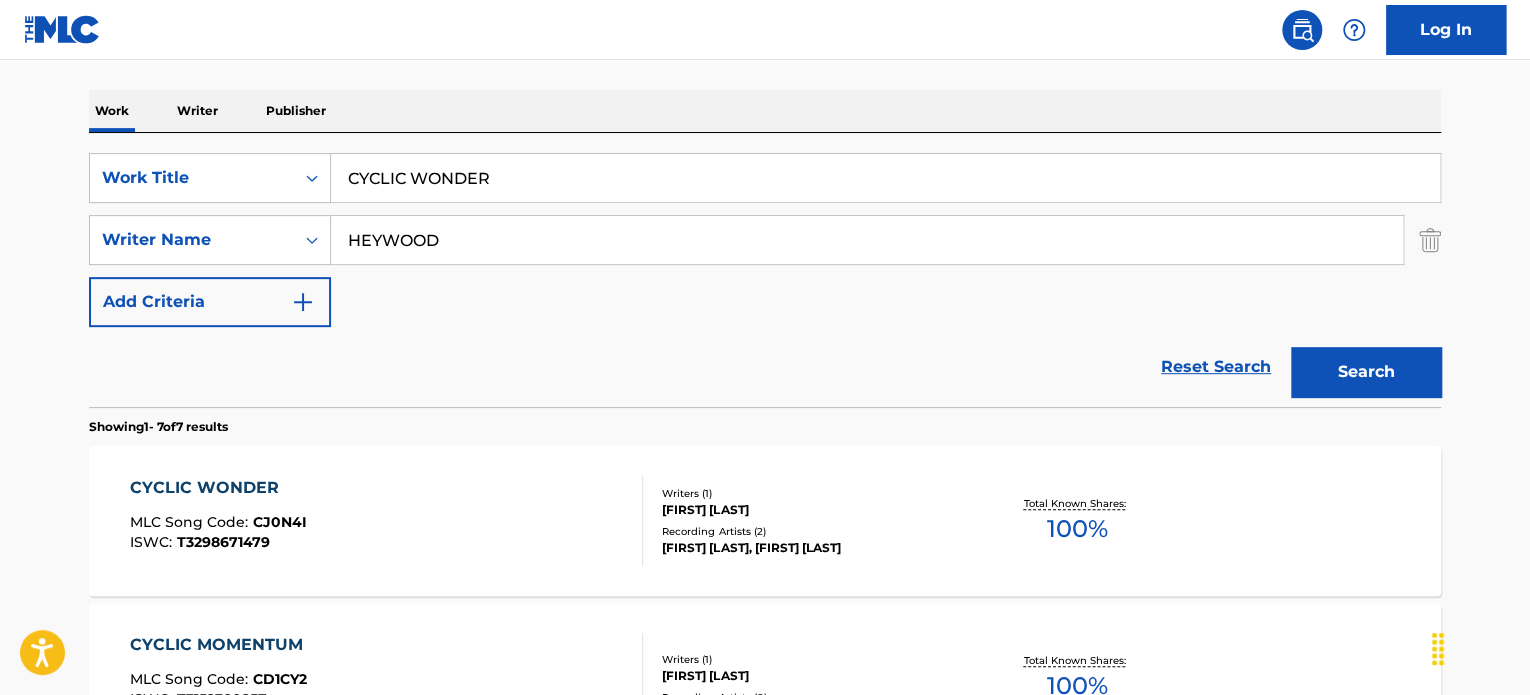 click on "CYCLIC WONDER" at bounding box center [885, 178] 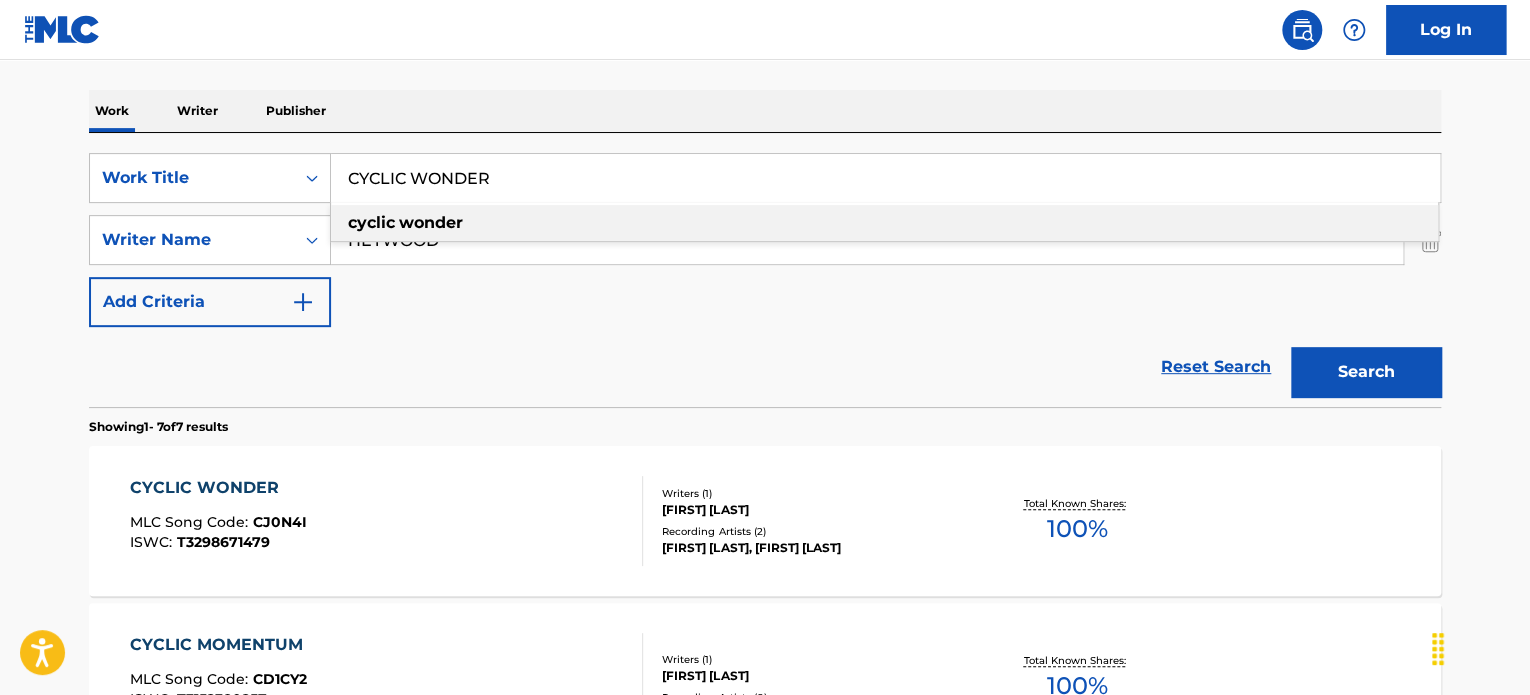 paste on "ONLY LOVE WILL LEAVE YOU LONELY" 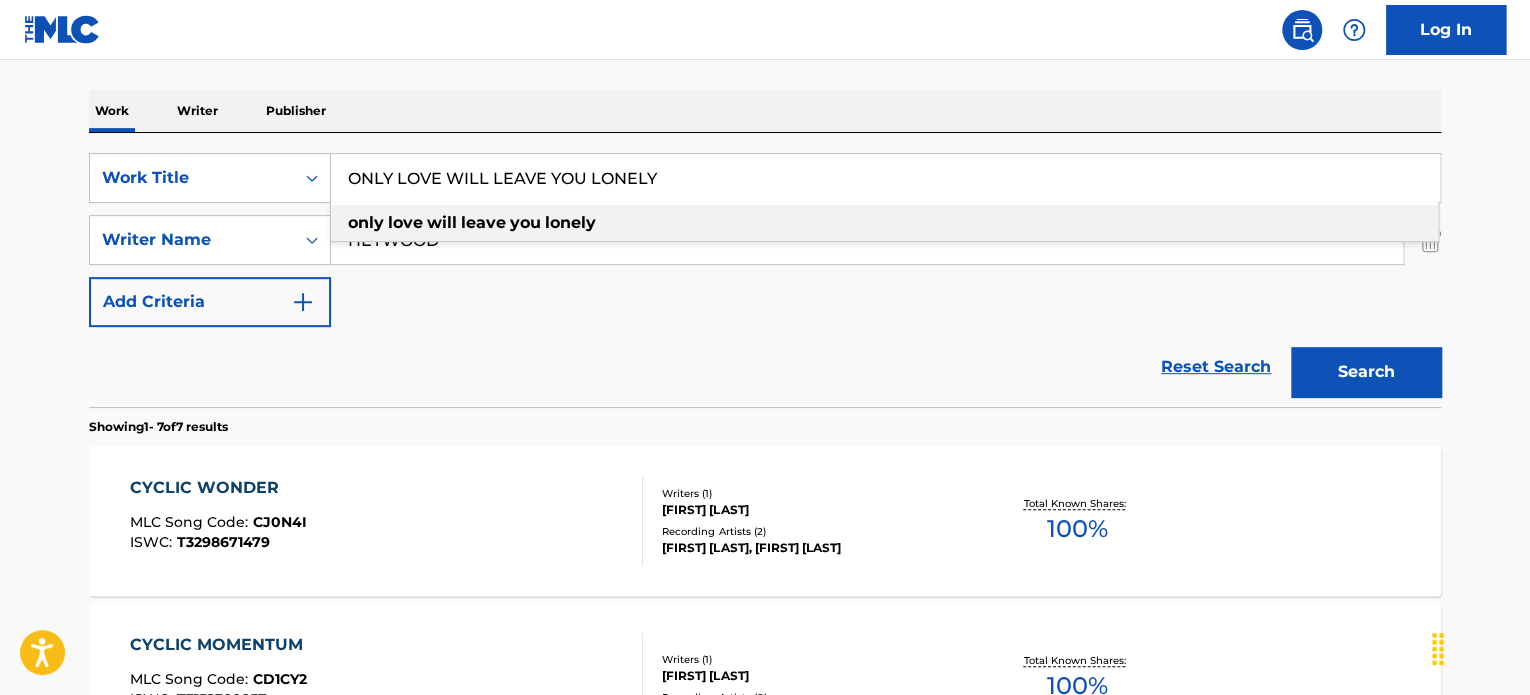 type on "ONLY LOVE WILL LEAVE YOU LONELY" 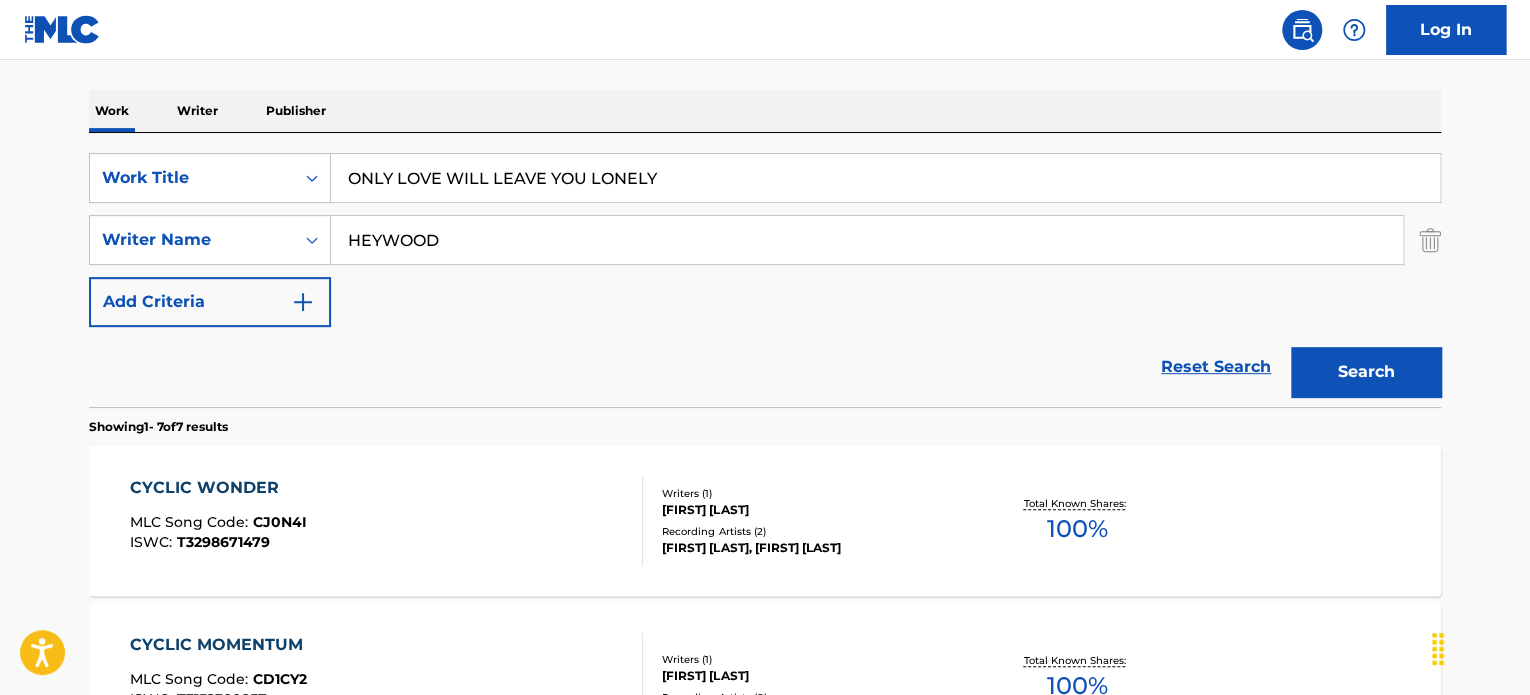 click on "Reset Search Search" at bounding box center [765, 367] 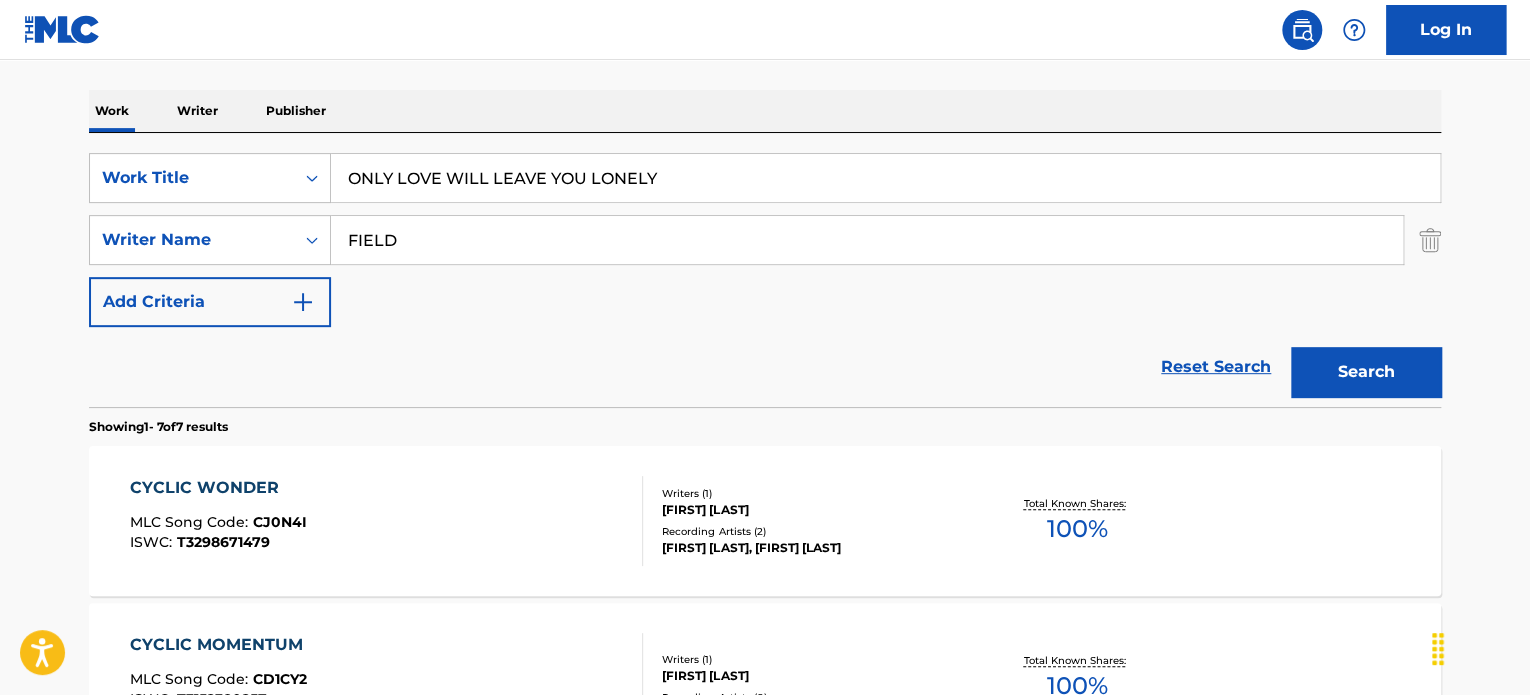 click on "FIELD" at bounding box center [867, 240] 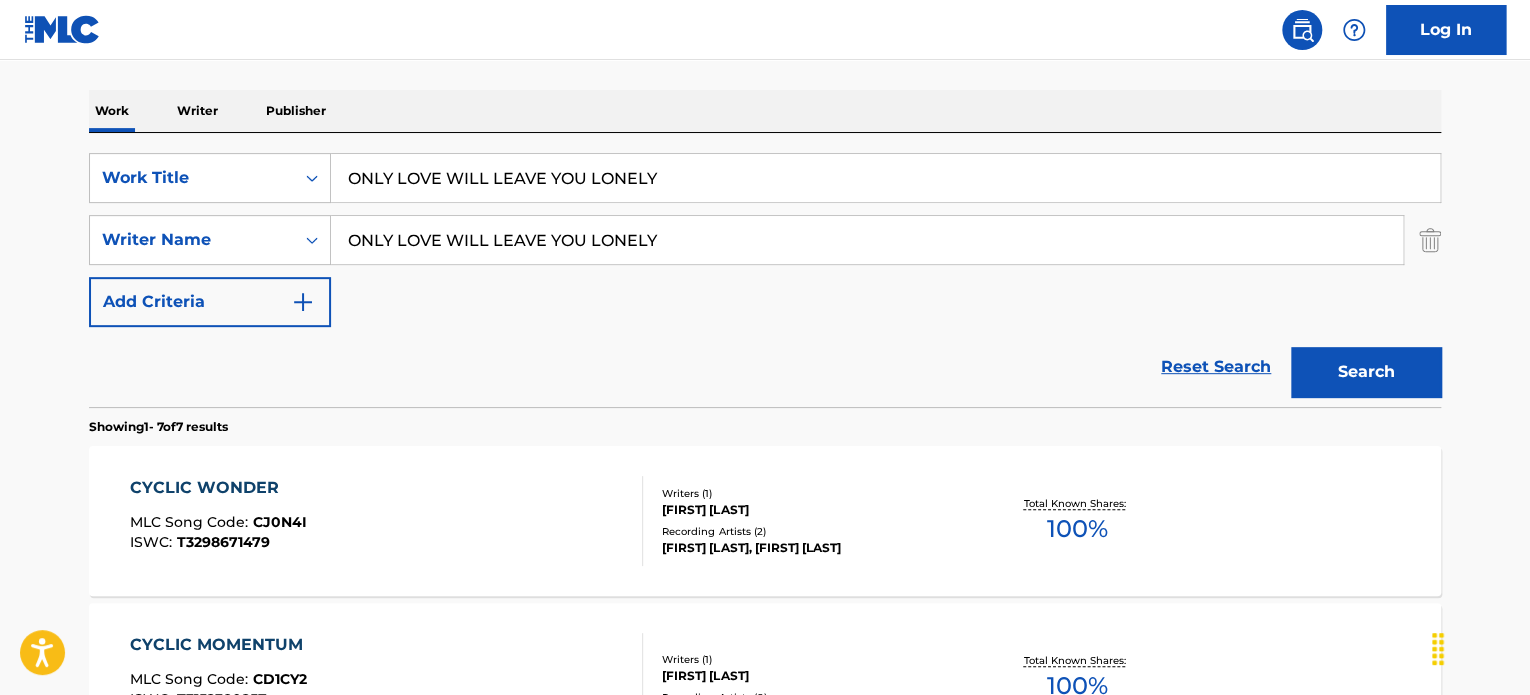click on "ONLY LOVE WILL LEAVE YOU LONELY" at bounding box center (867, 240) 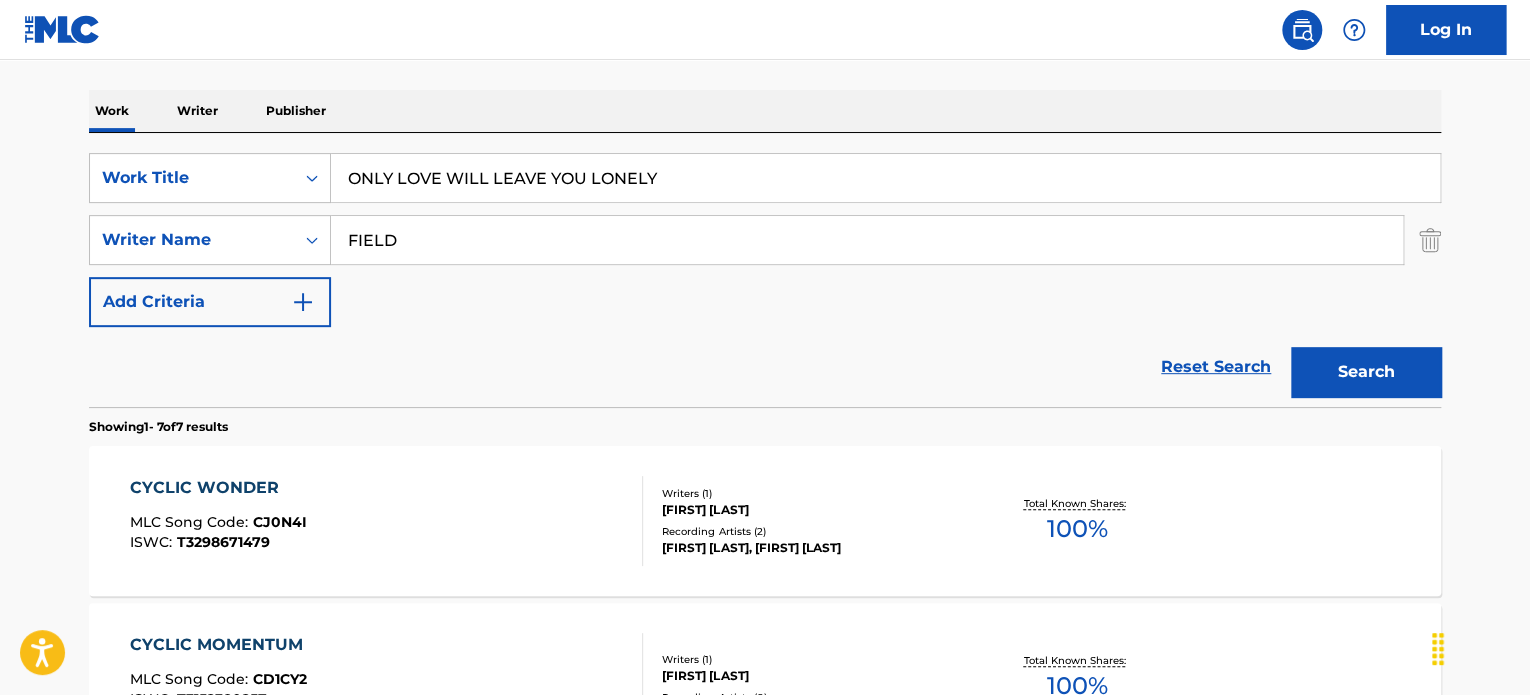 click on "FIELD" at bounding box center (867, 240) 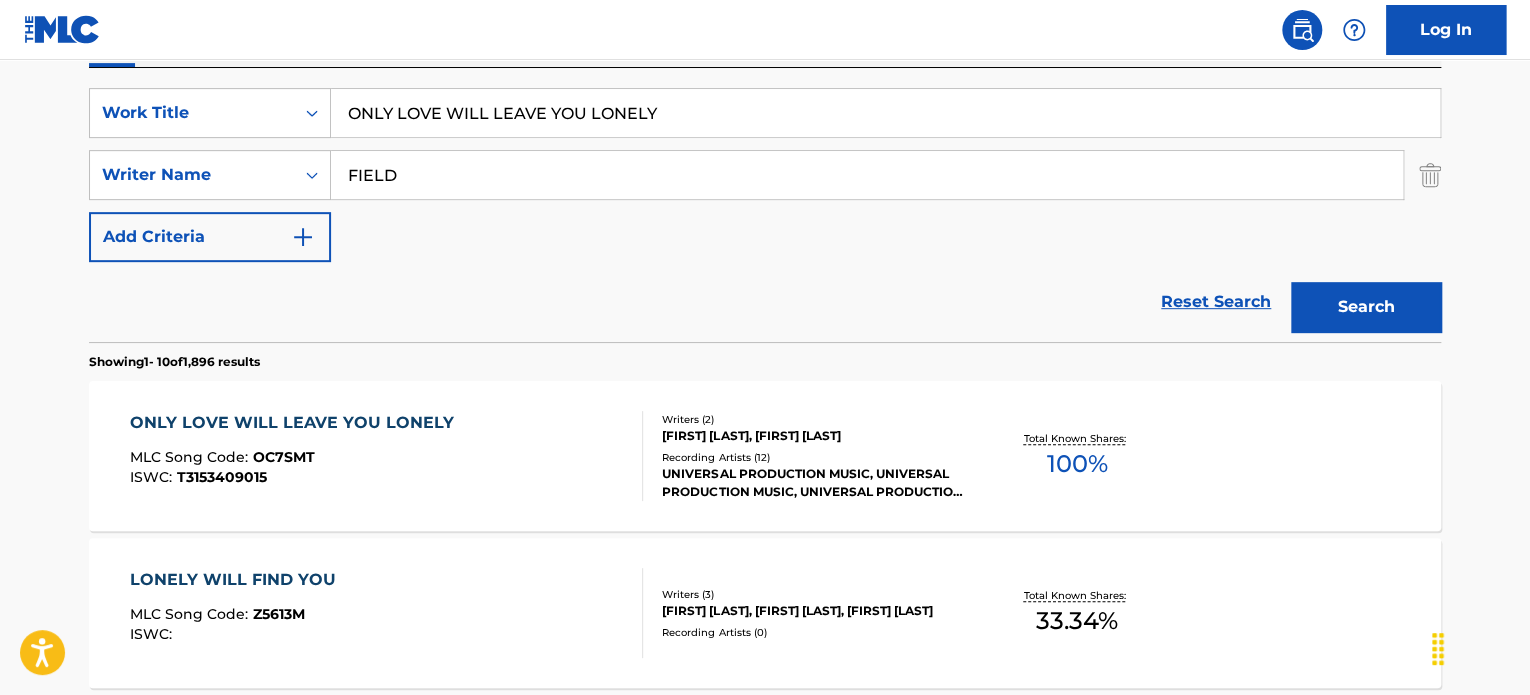 scroll, scrollTop: 392, scrollLeft: 0, axis: vertical 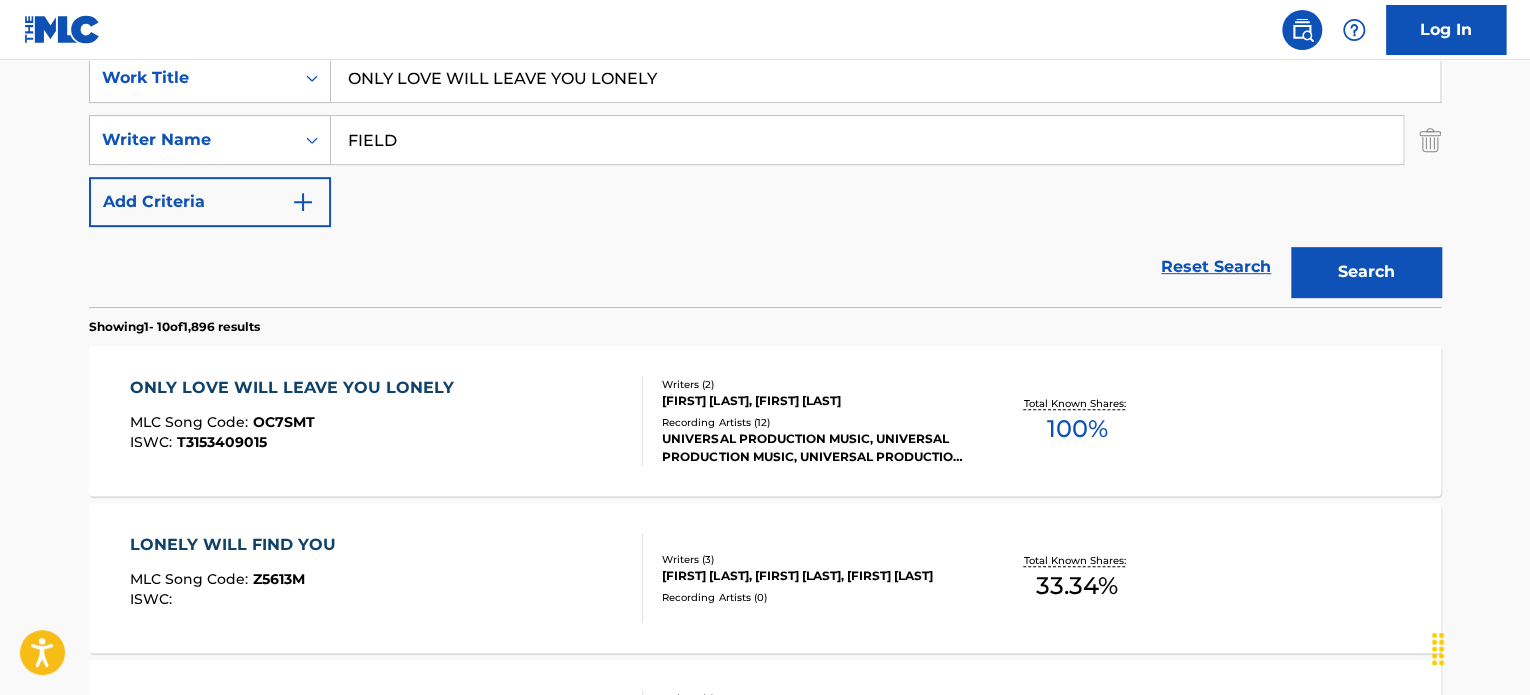 click on "[PHRASE] MLC Song Code : [SONG CODE] ISWC :" at bounding box center [387, 421] 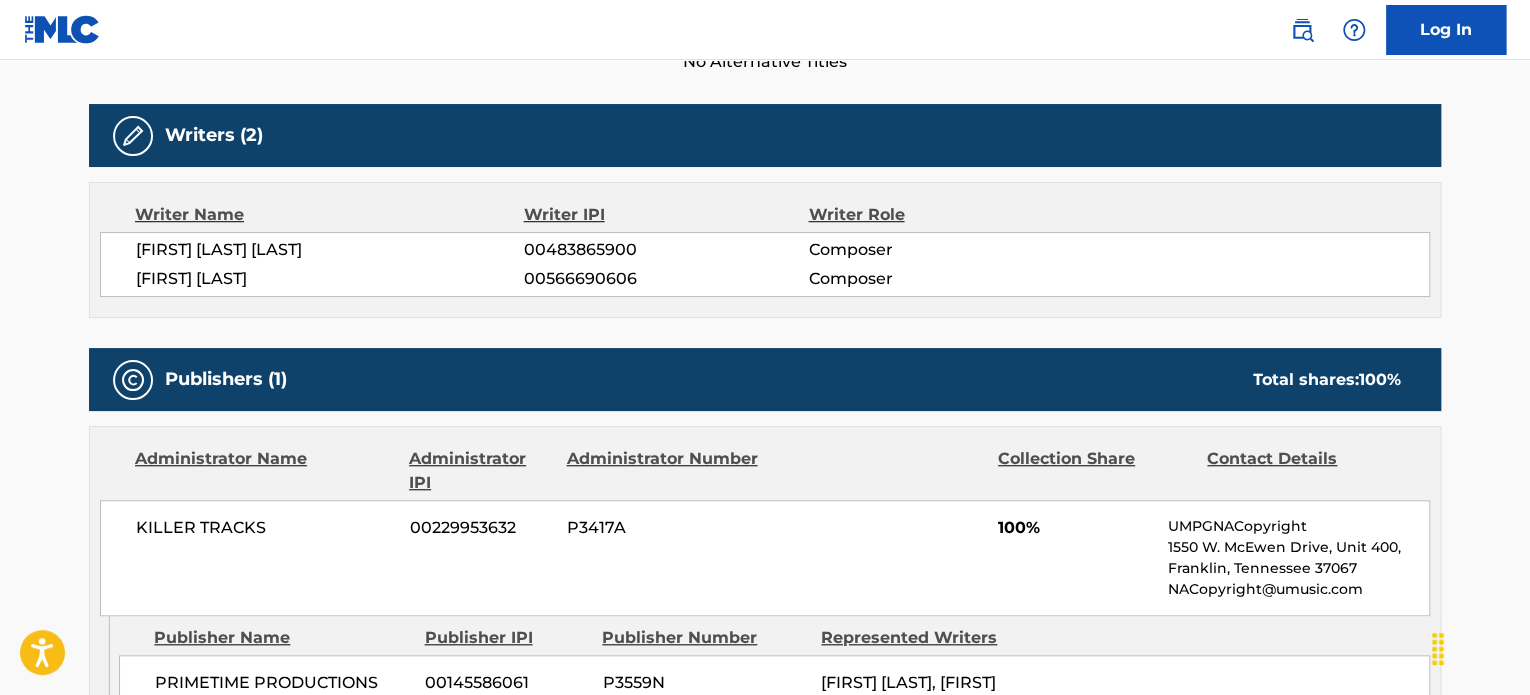 scroll, scrollTop: 0, scrollLeft: 0, axis: both 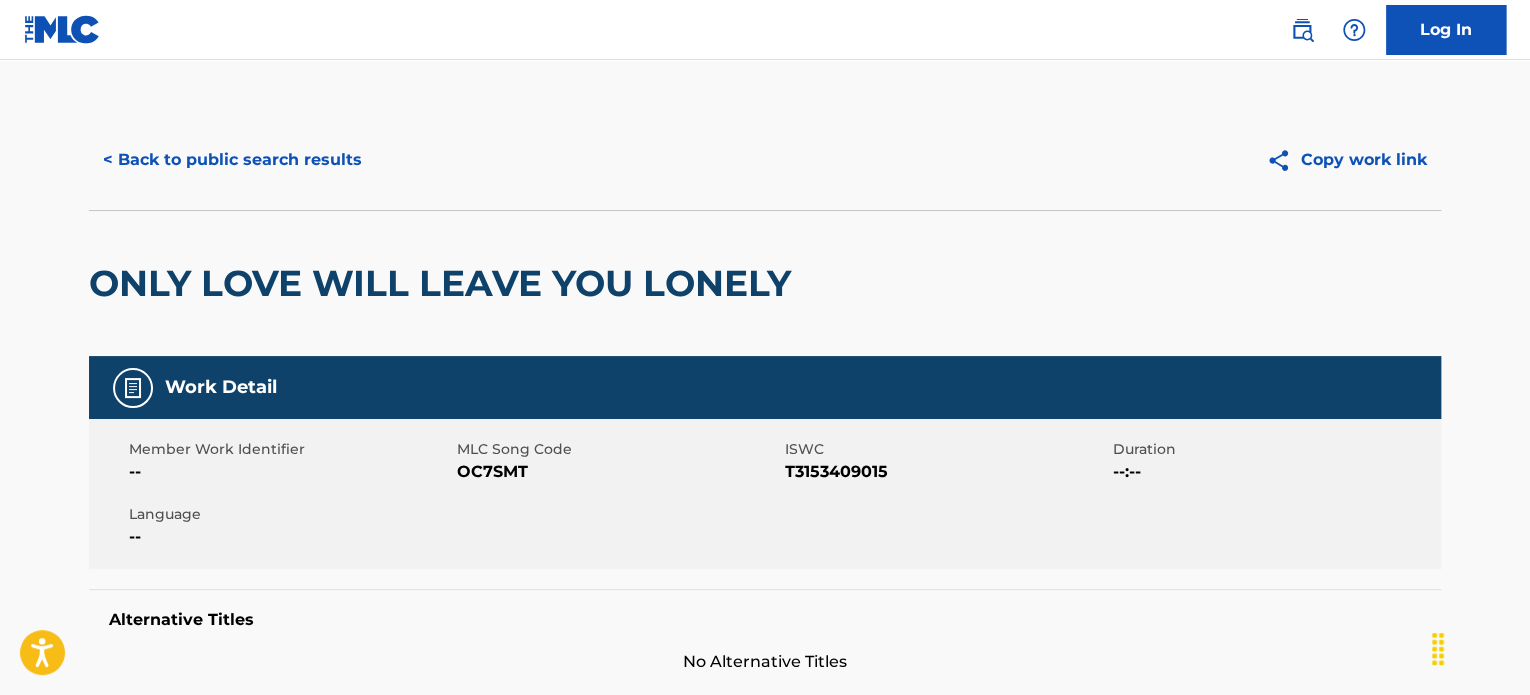 click on "< Back to public search results" at bounding box center [232, 160] 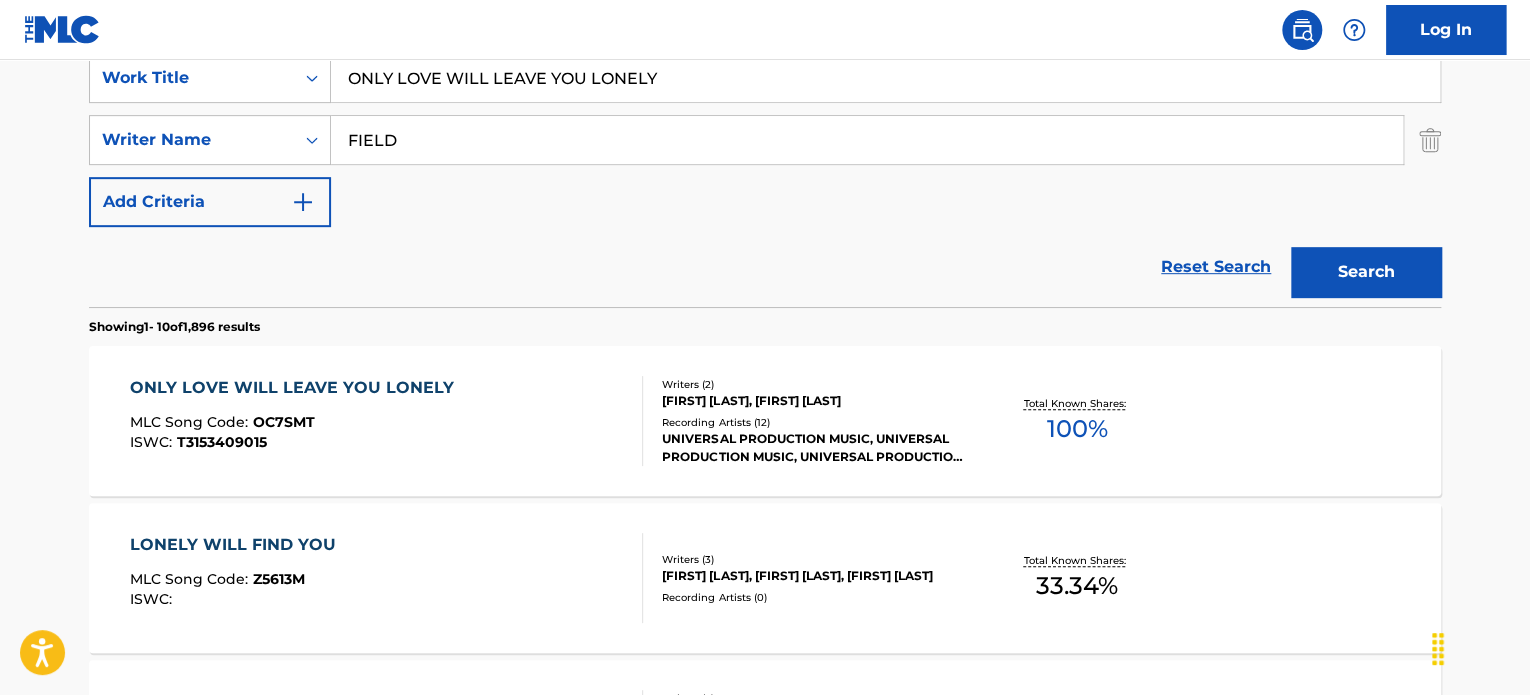 scroll, scrollTop: 292, scrollLeft: 0, axis: vertical 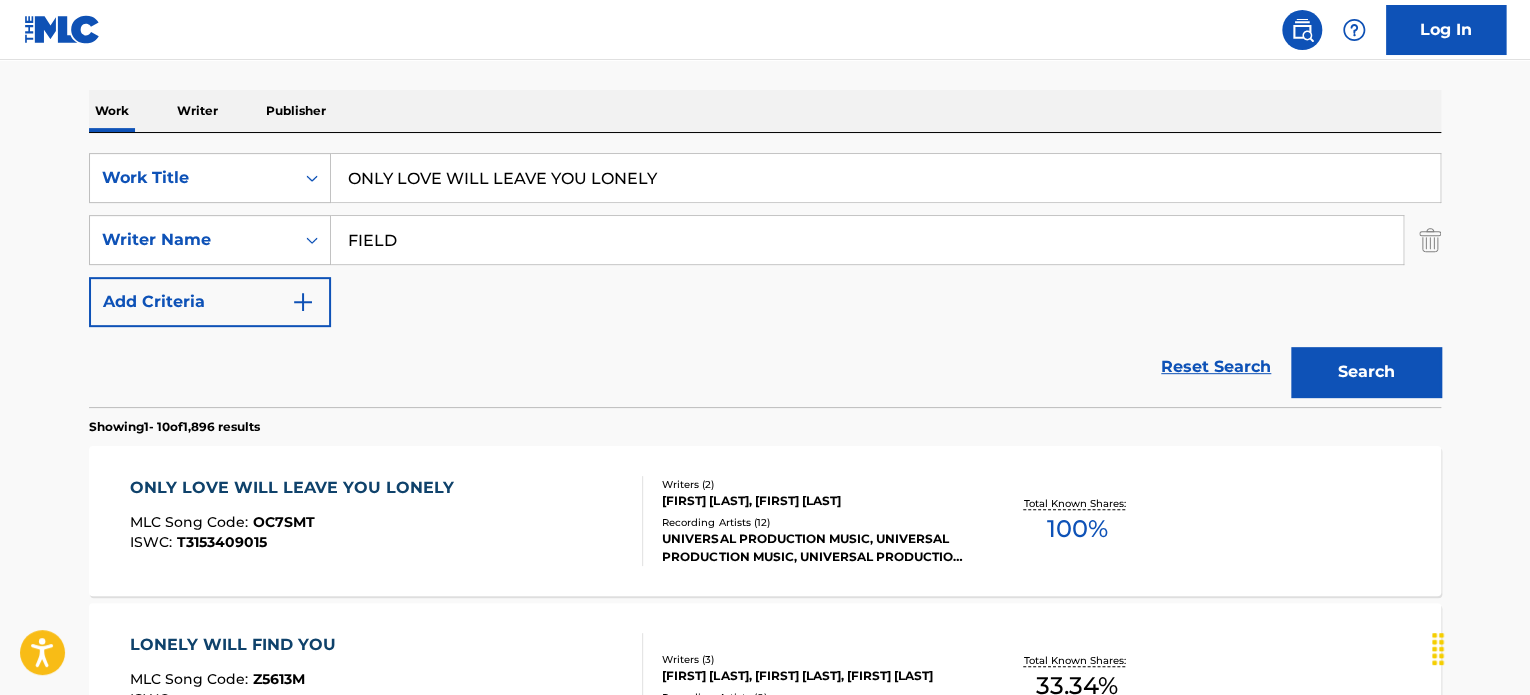 click on "ONLY LOVE WILL LEAVE YOU LONELY" at bounding box center [885, 178] 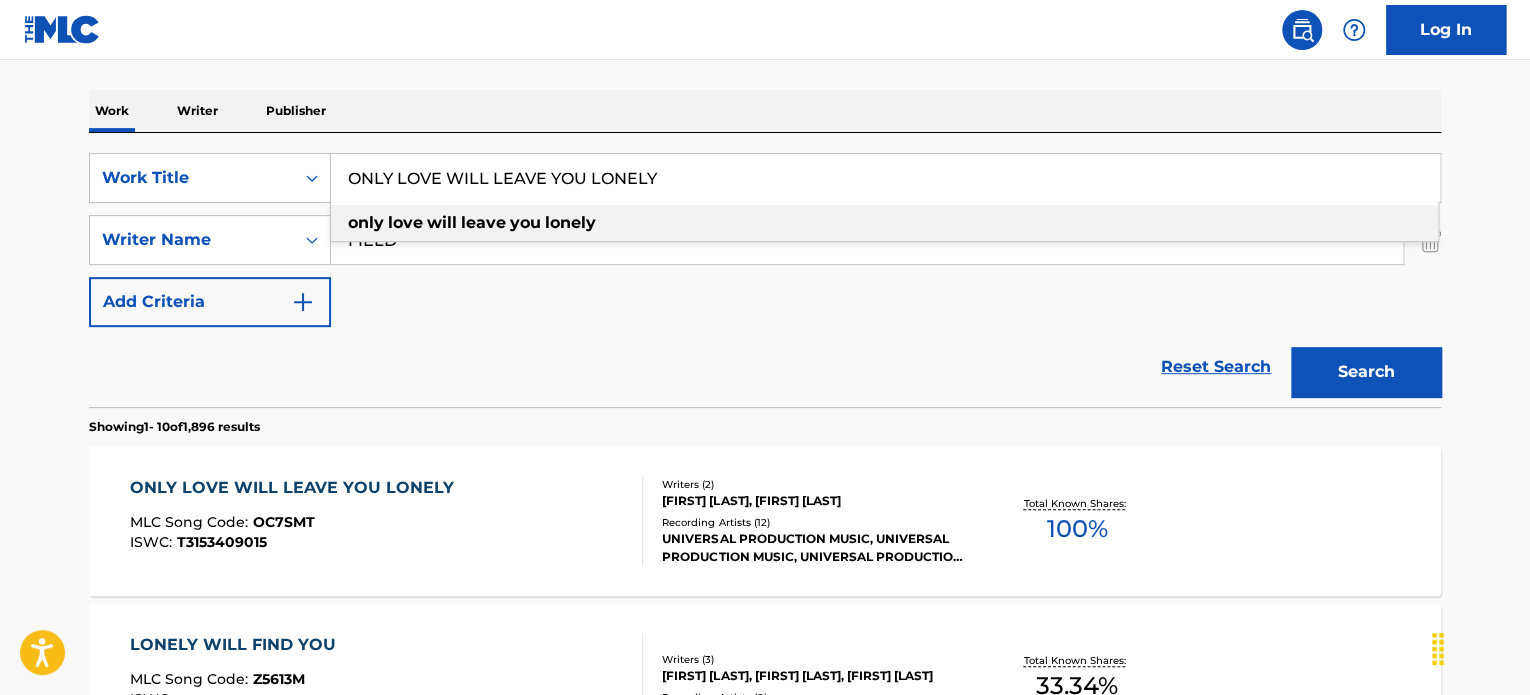 paste on "WHEELS OF PROGRESS" 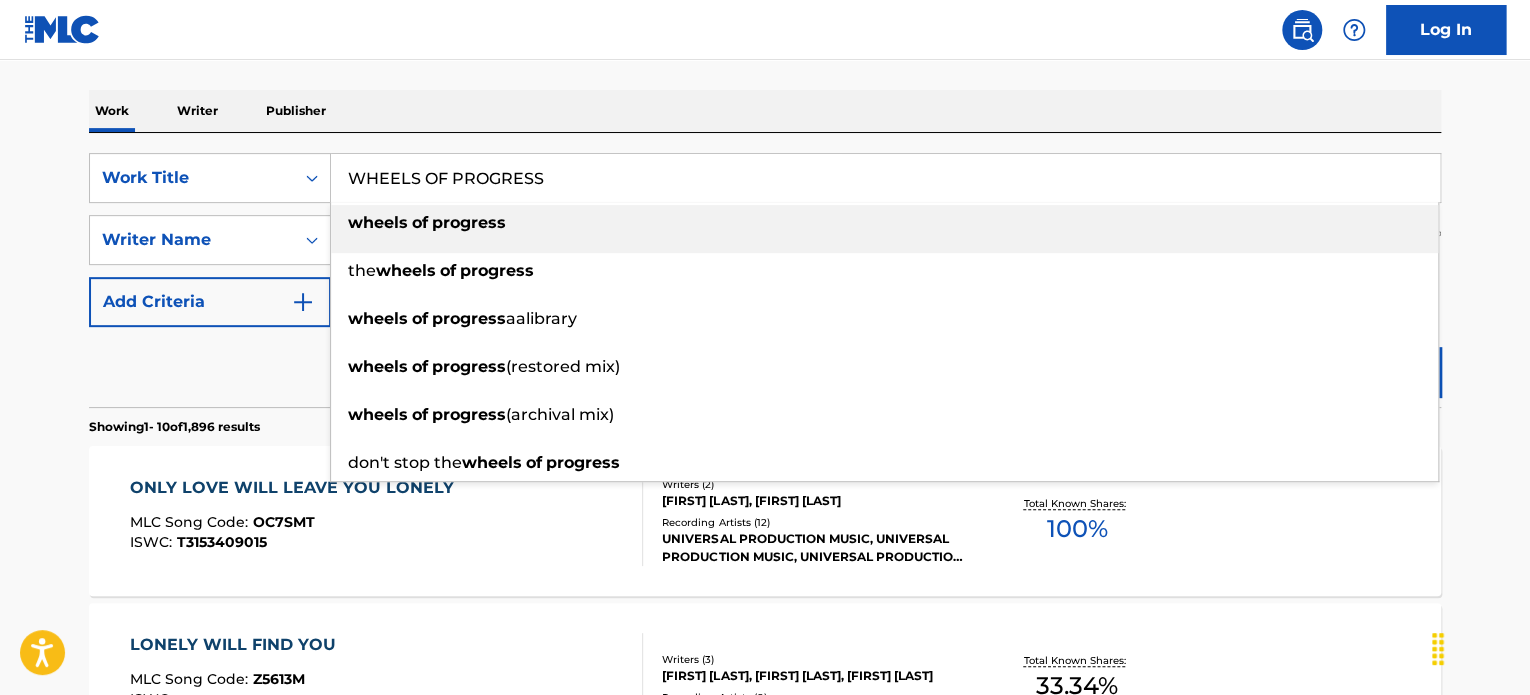 type on "WHEELS OF PROGRESS" 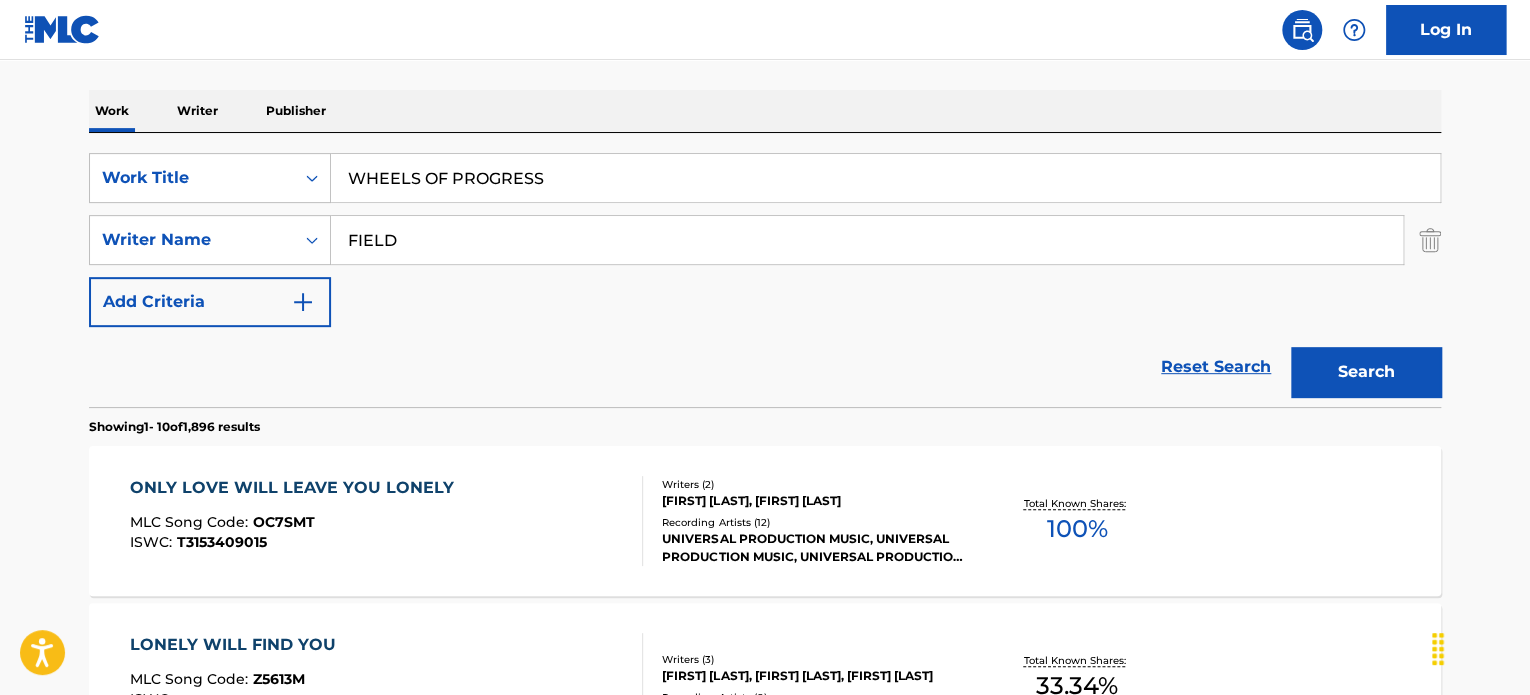 click on "FIELD" at bounding box center (867, 240) 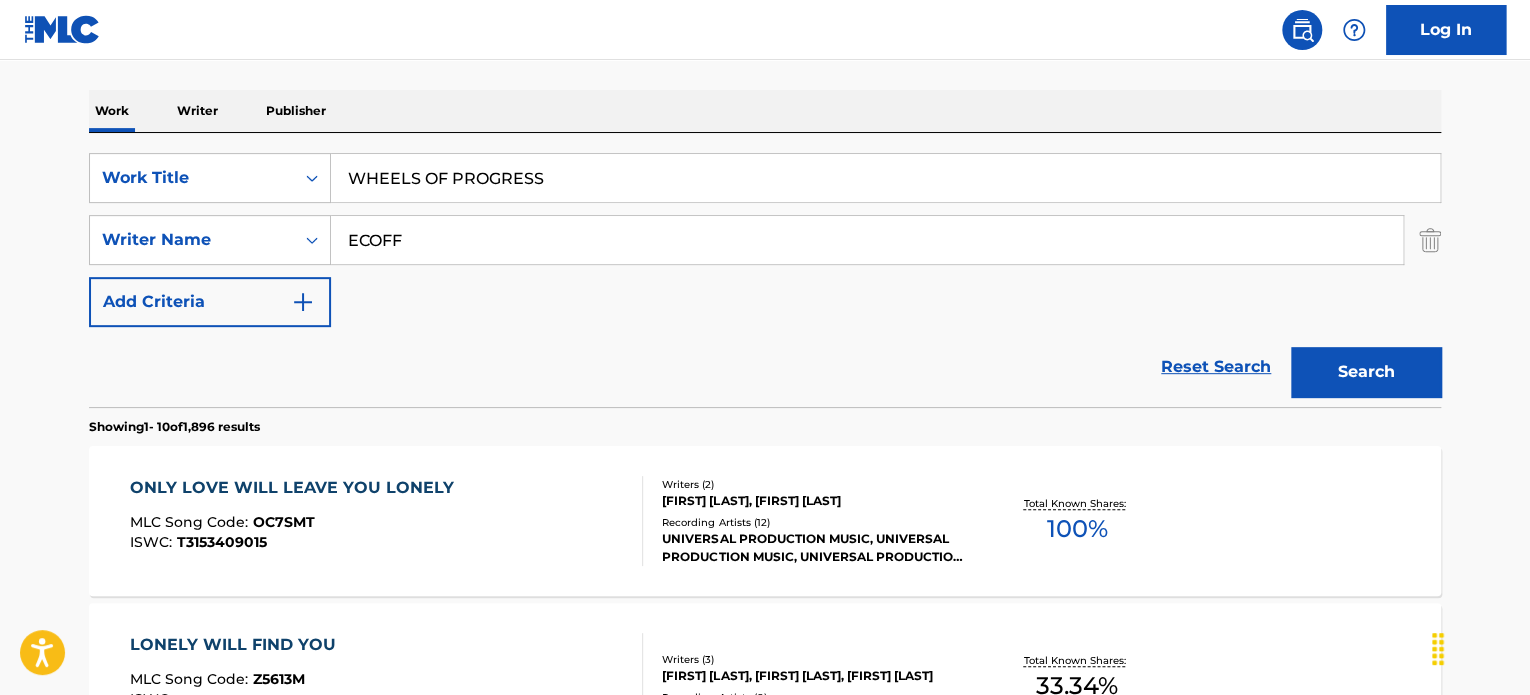 click on "ECOFF" at bounding box center [867, 240] 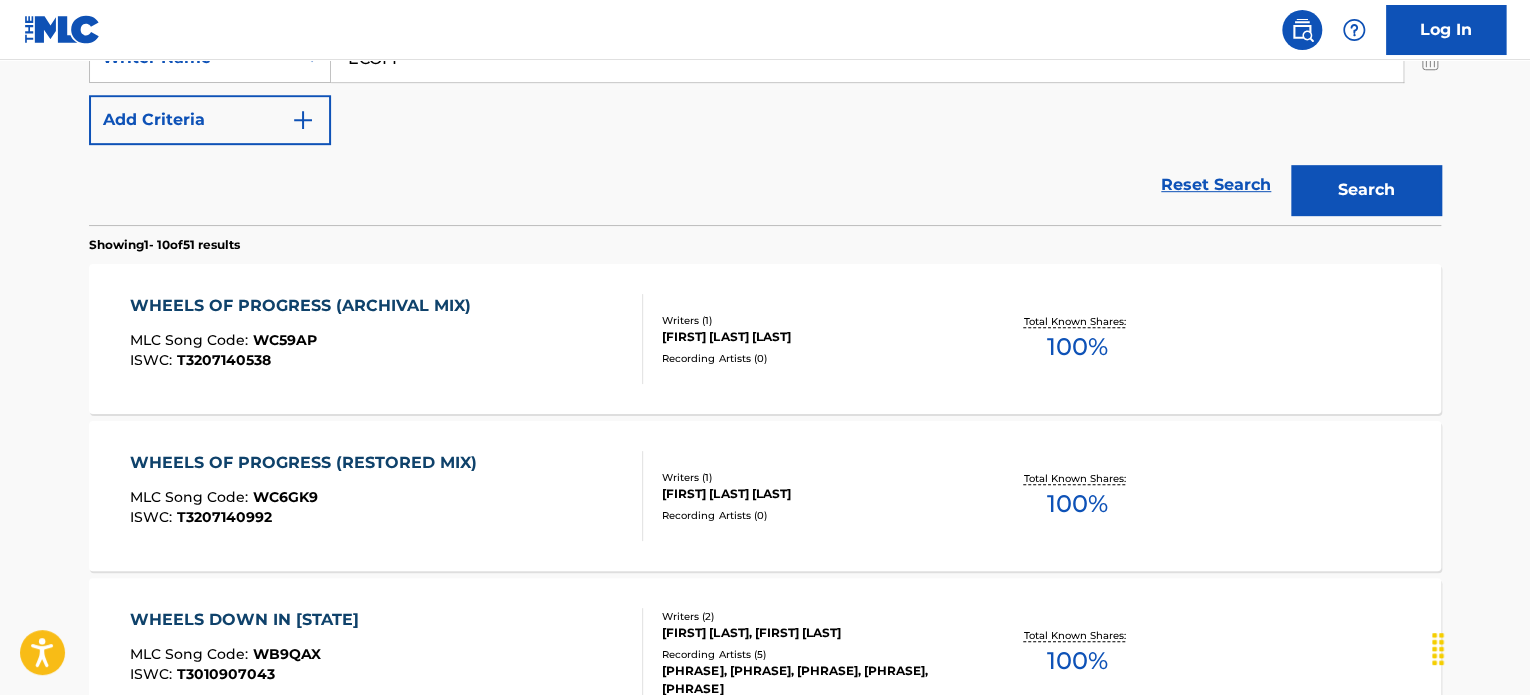 scroll, scrollTop: 492, scrollLeft: 0, axis: vertical 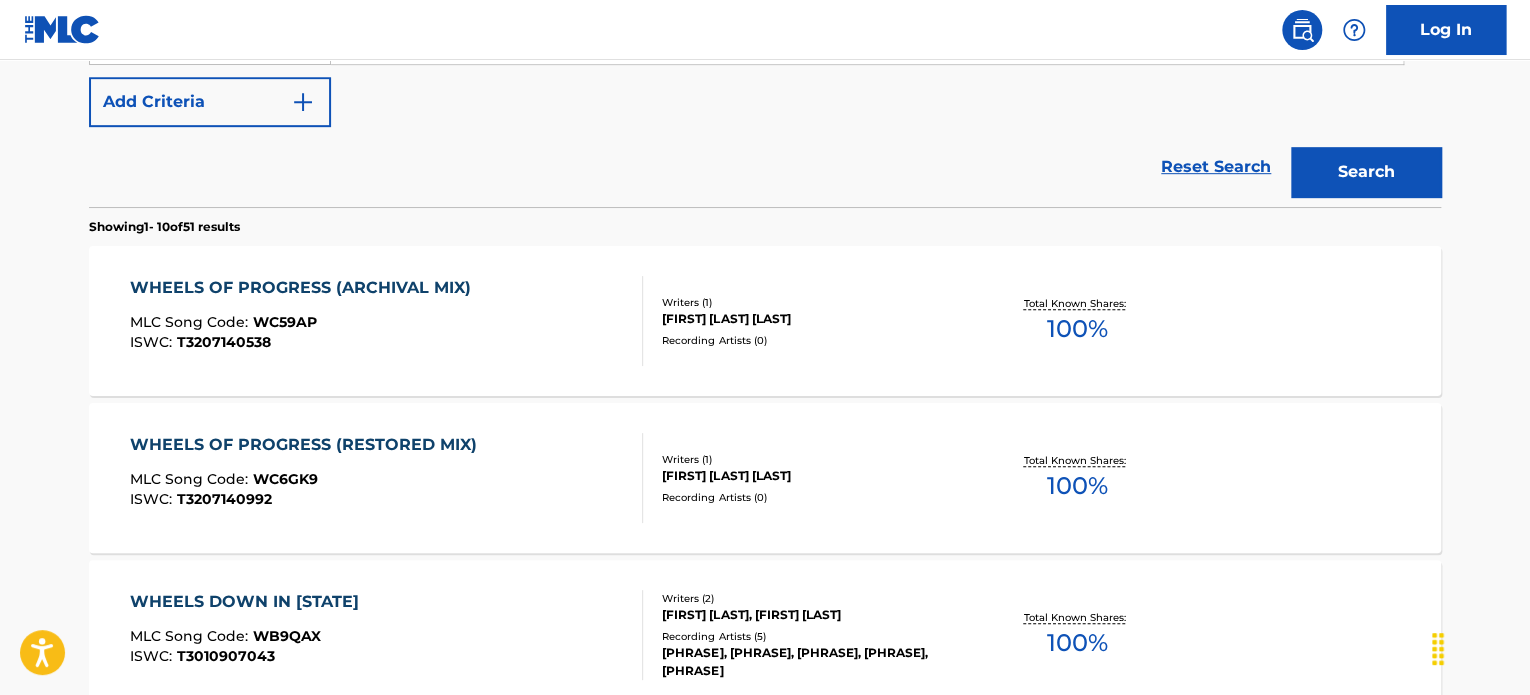 click on "WHEELS OF PROGRESS (RESTORED MIX) MLC Song Code : WC6GK9 ISWC : T3207140992" at bounding box center [387, 478] 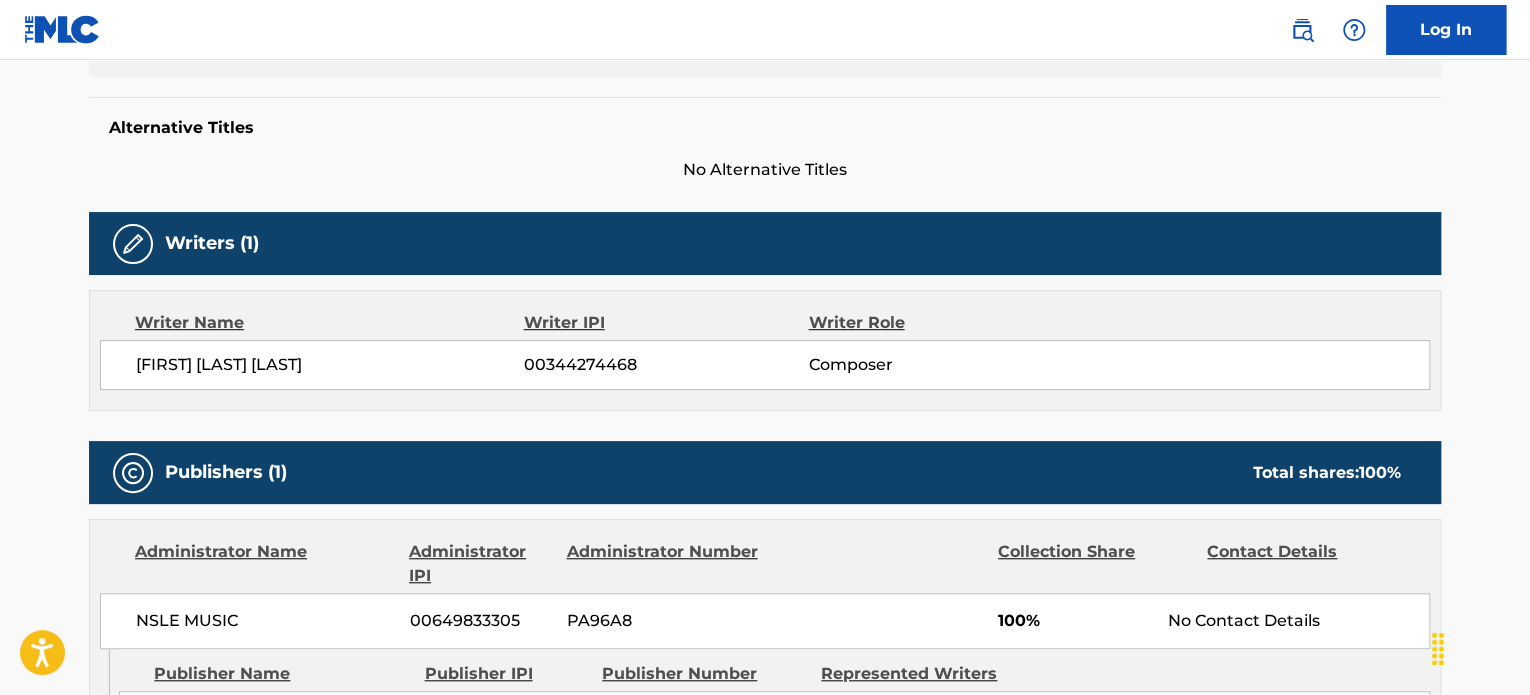 scroll, scrollTop: 0, scrollLeft: 0, axis: both 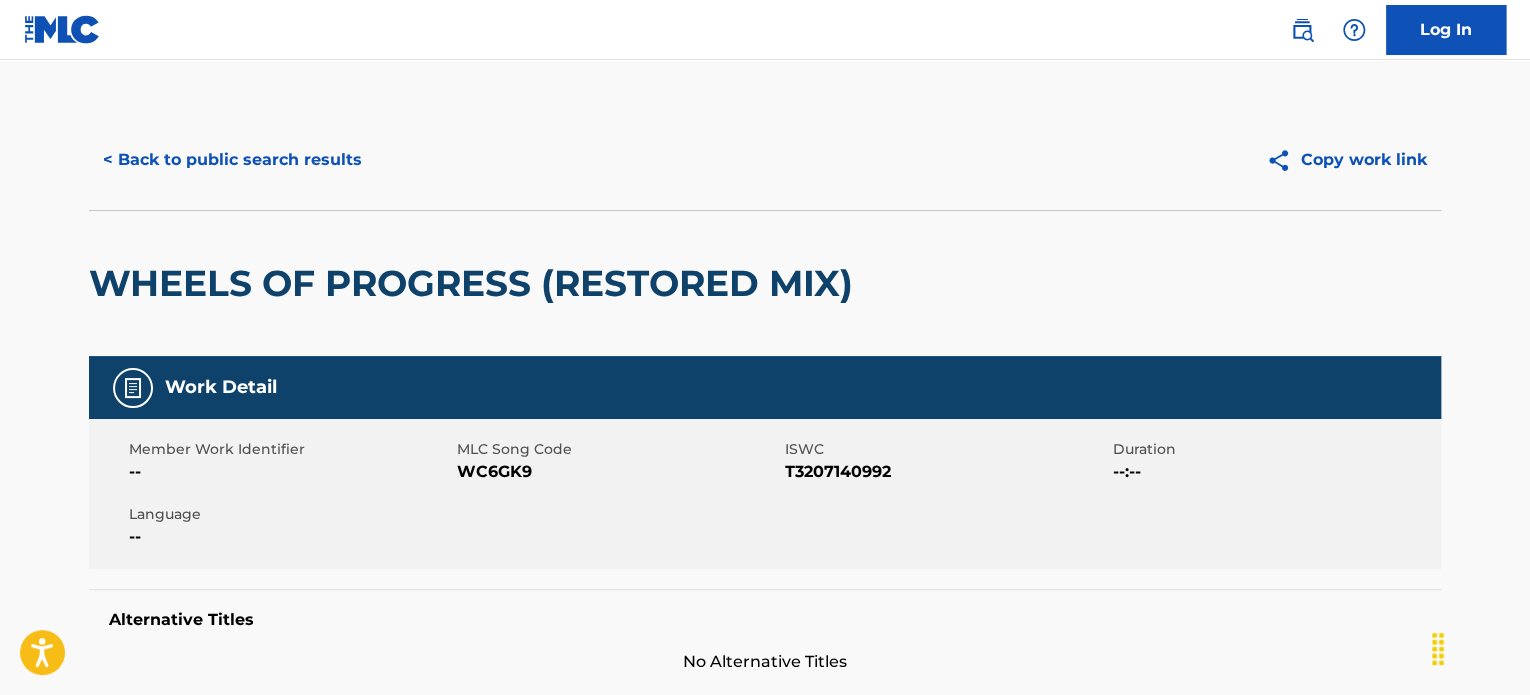 click on "< Back to public search results" at bounding box center [232, 160] 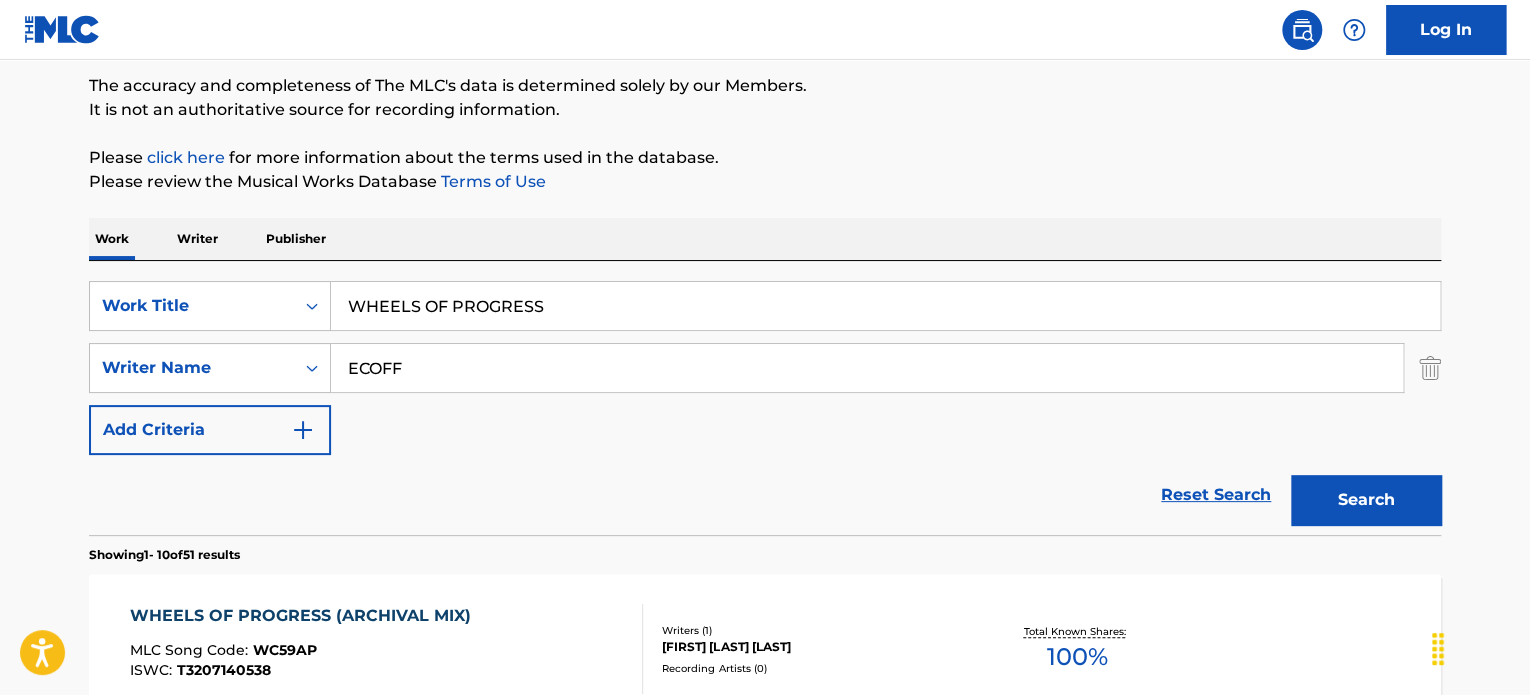 scroll, scrollTop: 105, scrollLeft: 0, axis: vertical 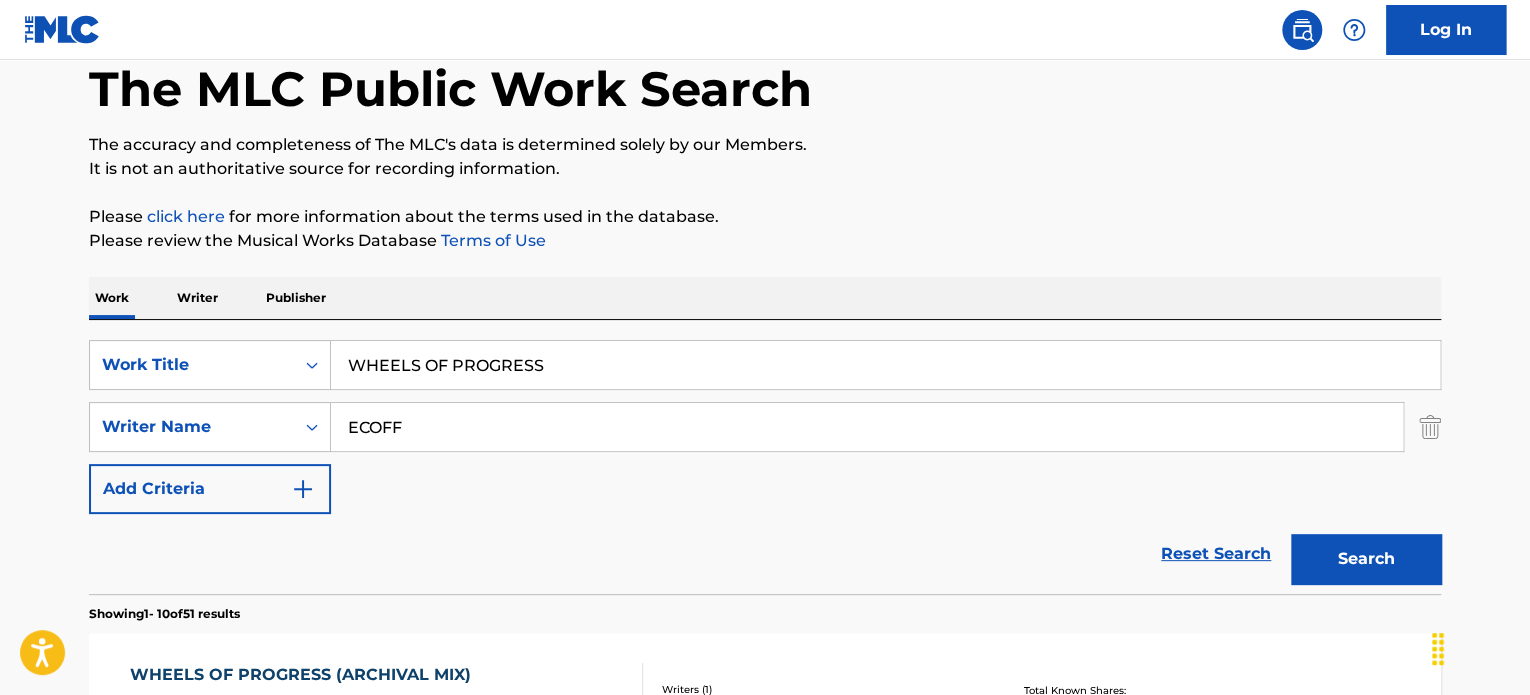 click on "WHEELS OF PROGRESS" at bounding box center [885, 365] 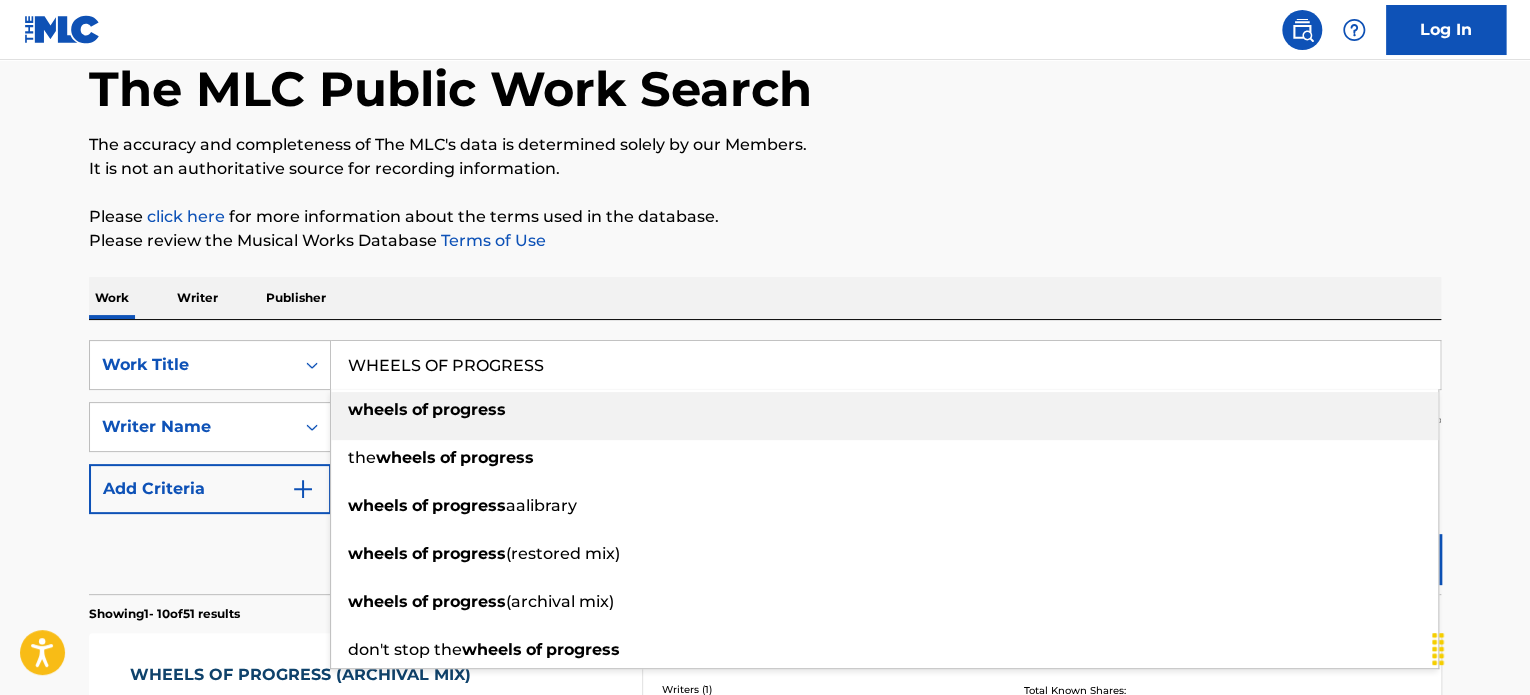 paste on "SHOWTIME" 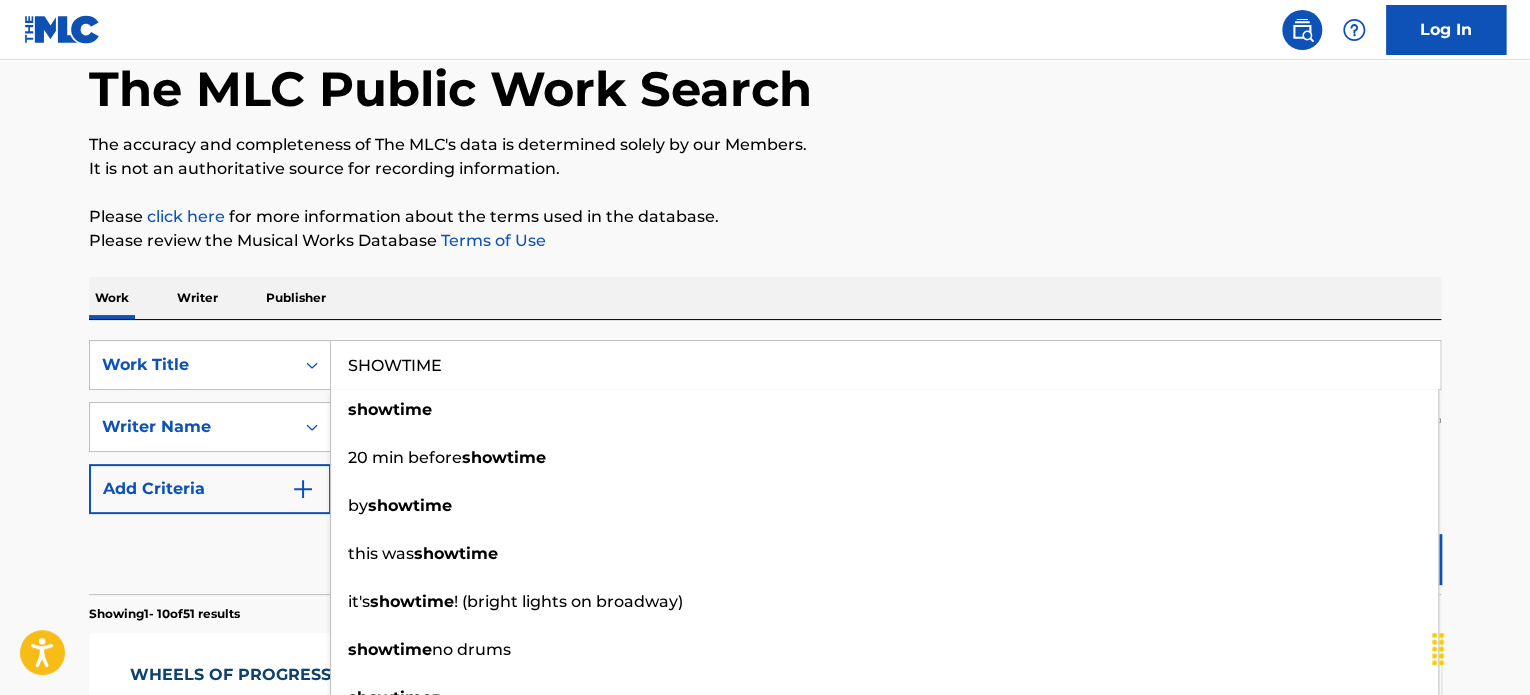 type on "SHOWTIME" 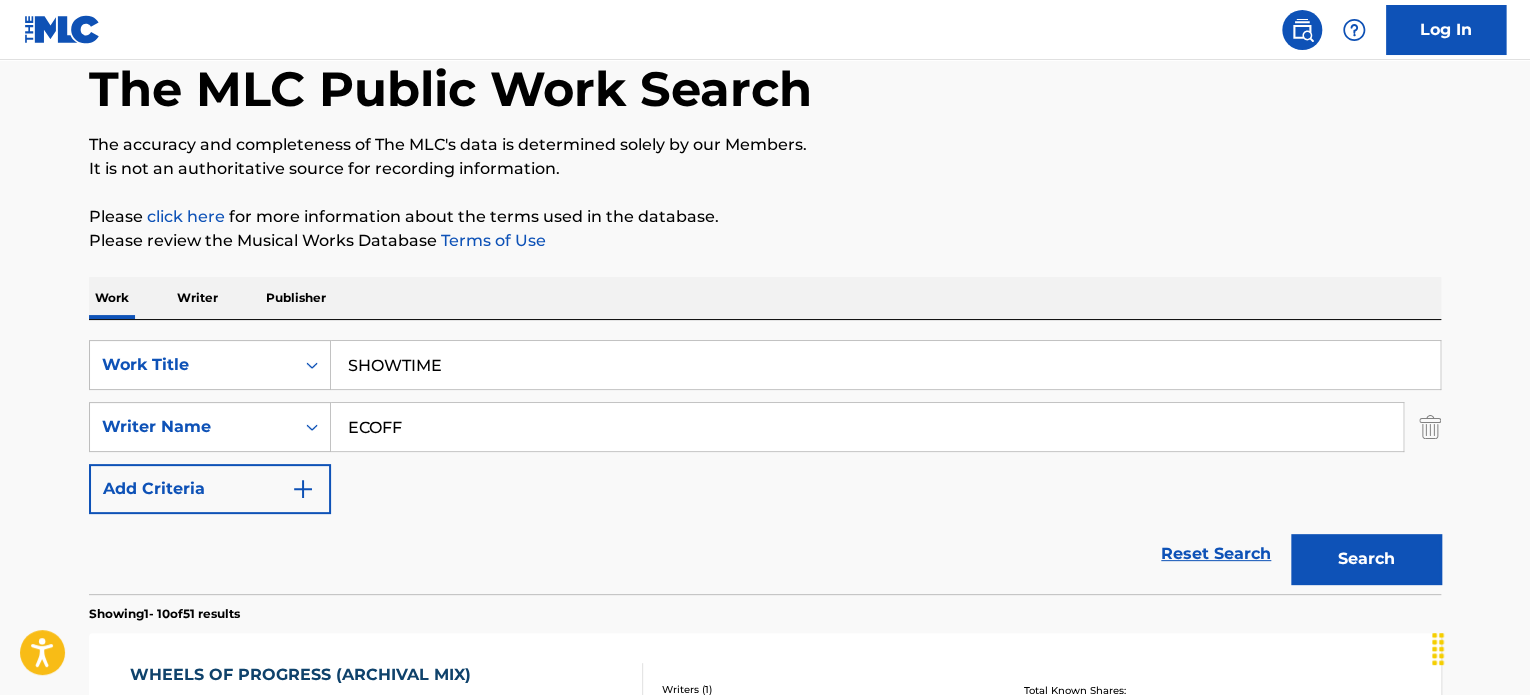 click on "ECOFF" at bounding box center (867, 427) 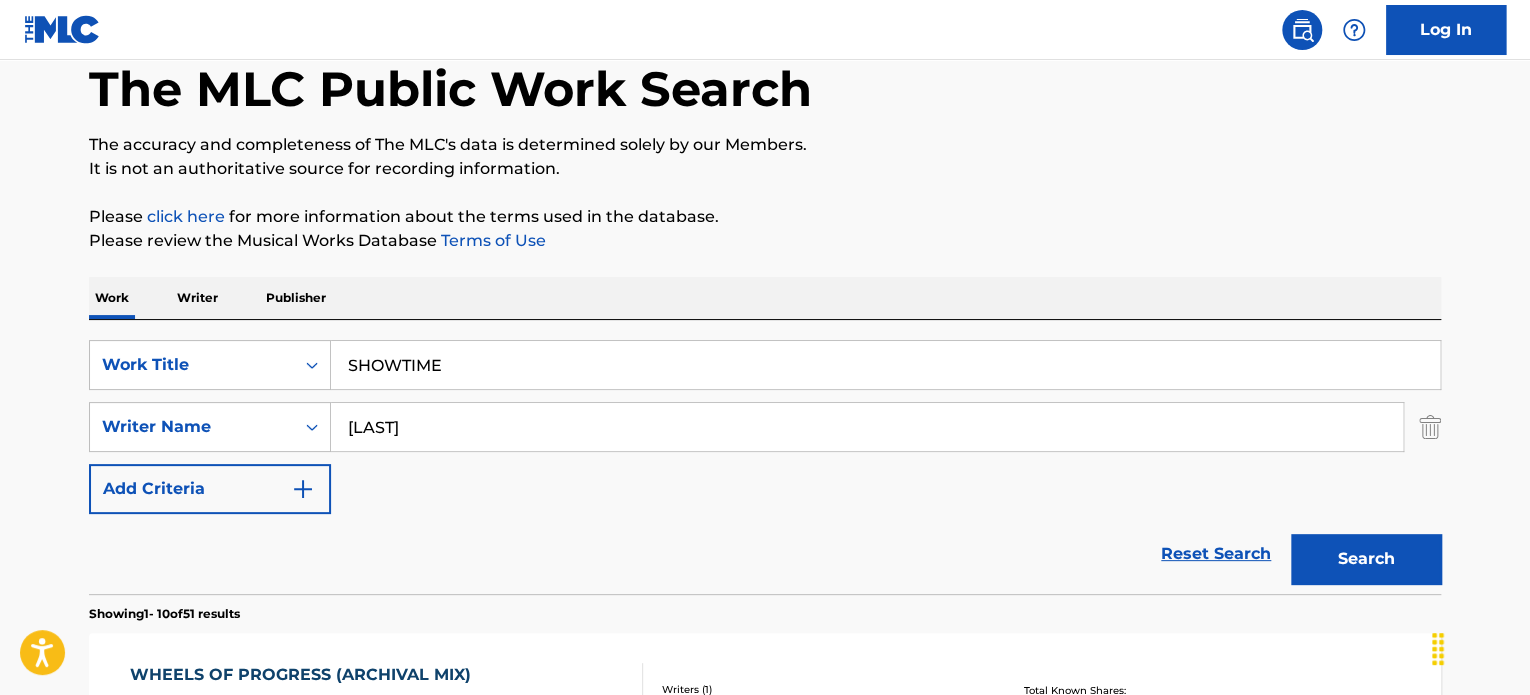 click on "[LAST]" at bounding box center (867, 427) 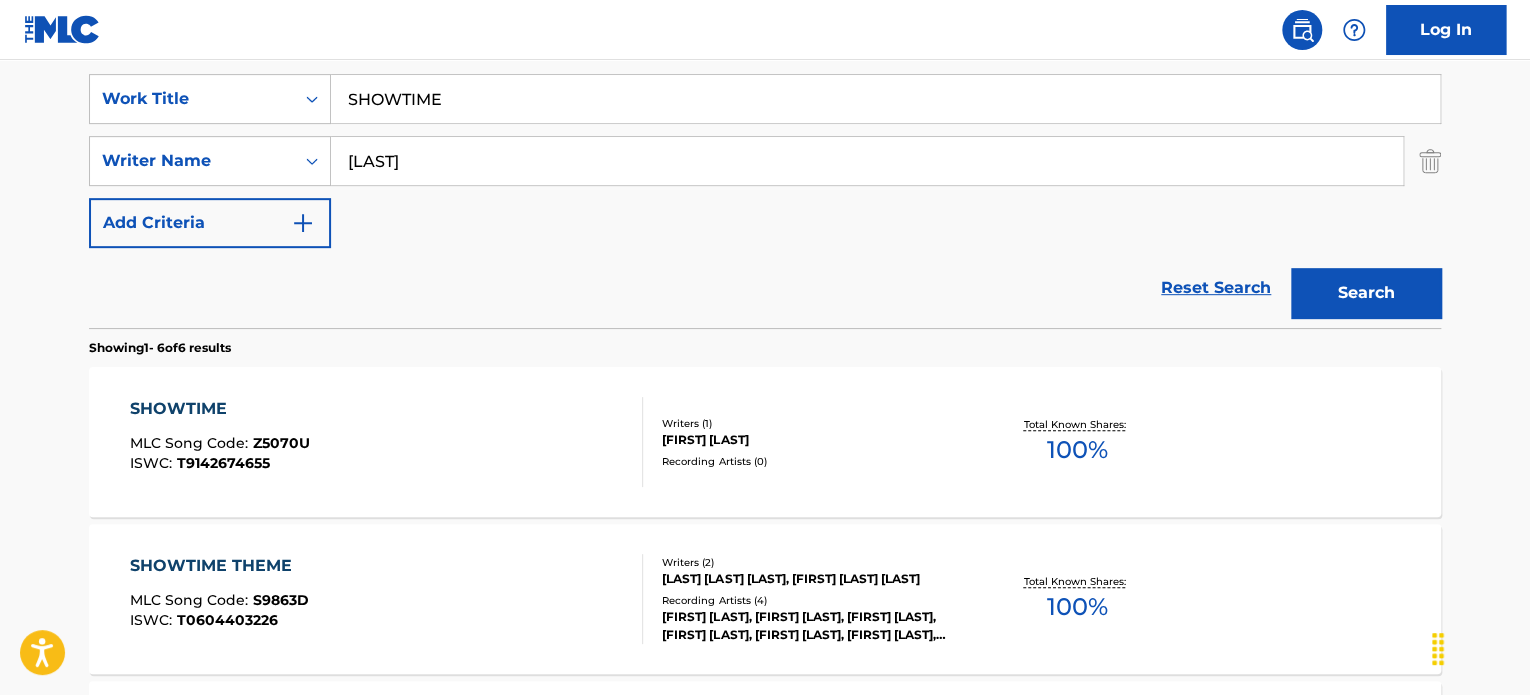 scroll, scrollTop: 405, scrollLeft: 0, axis: vertical 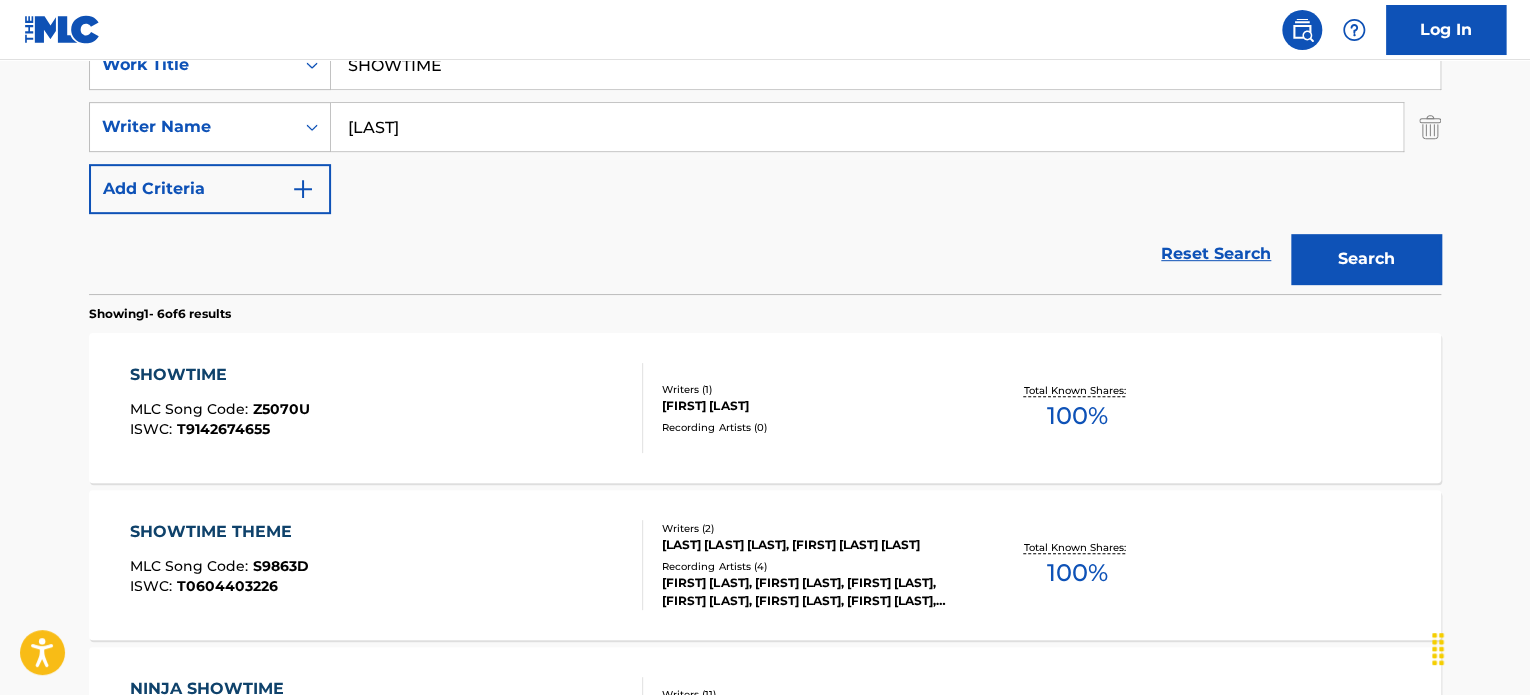 click on "SHOWTIME MLC Song Code : Z5070U ISWC : T9142674655" at bounding box center (387, 408) 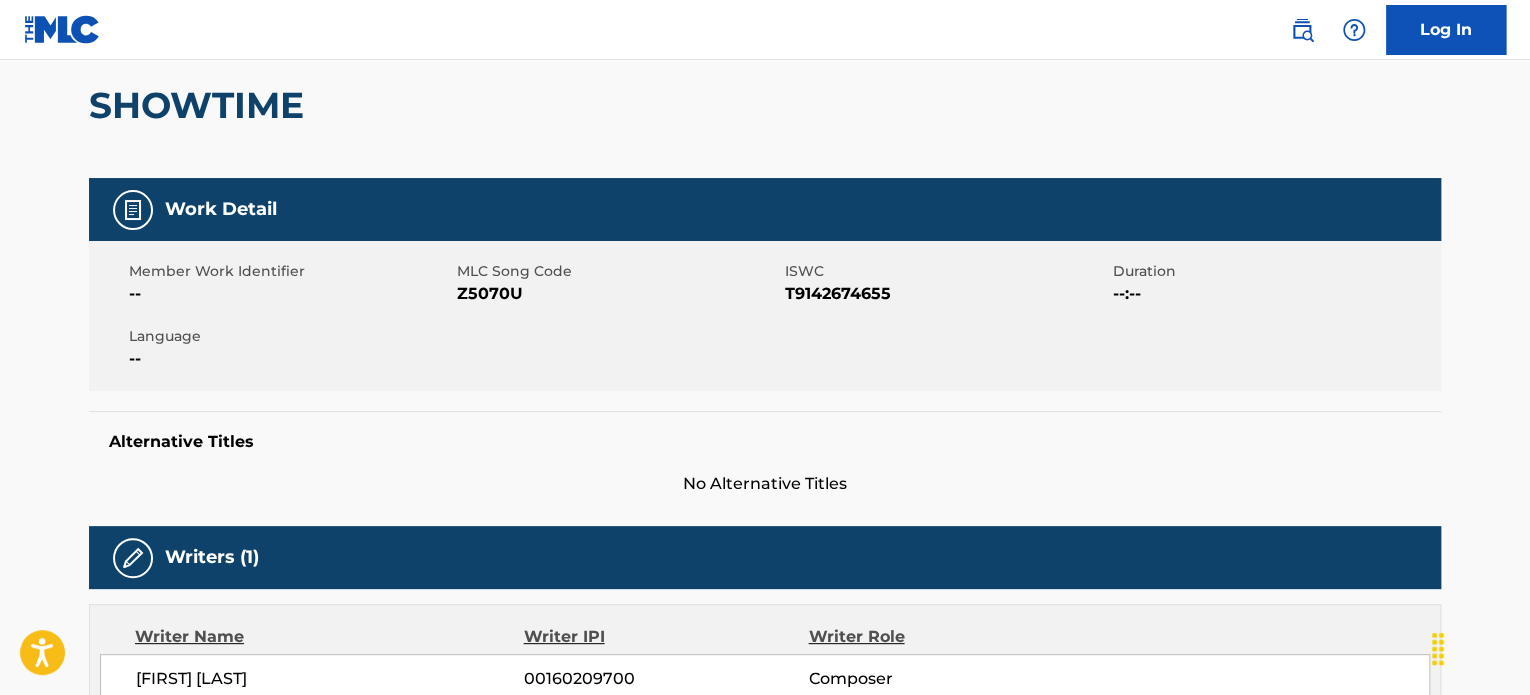 scroll, scrollTop: 0, scrollLeft: 0, axis: both 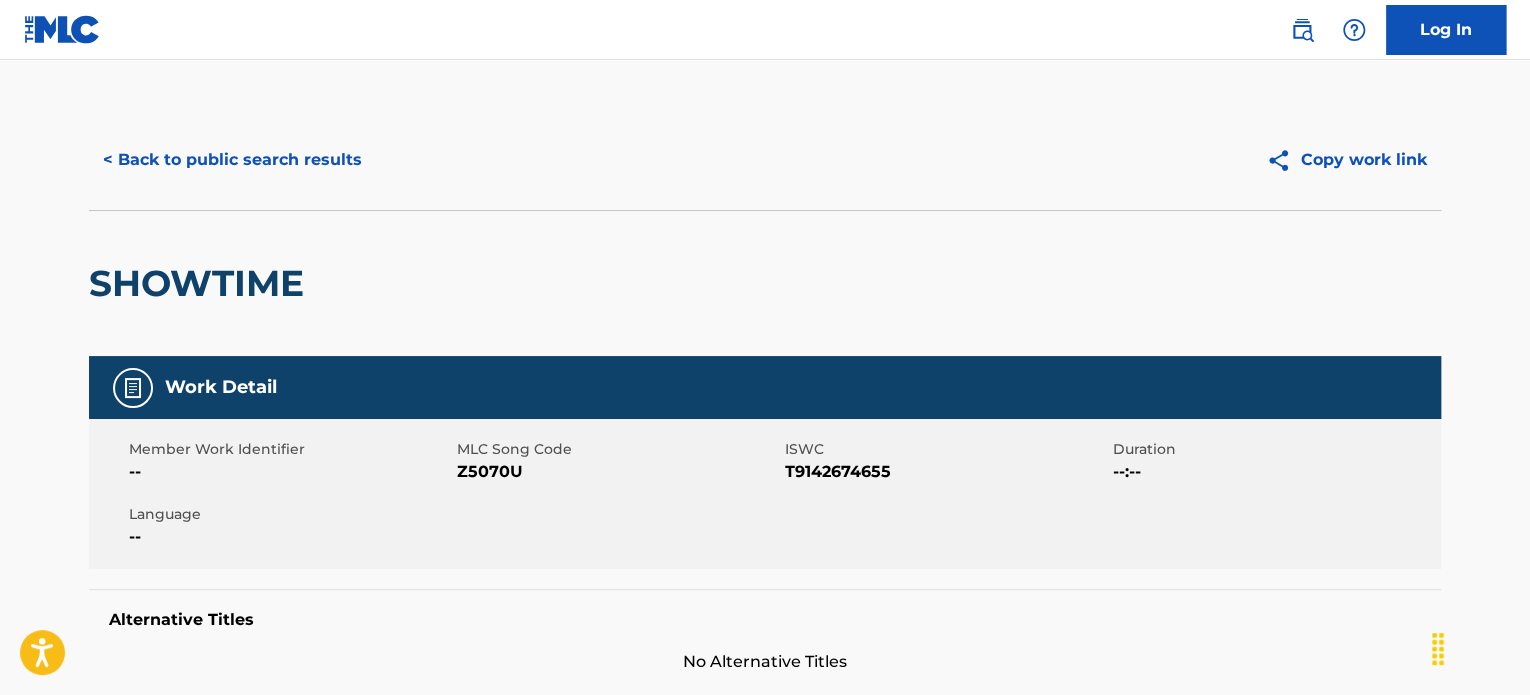 click on "< Back to public search results" at bounding box center [232, 160] 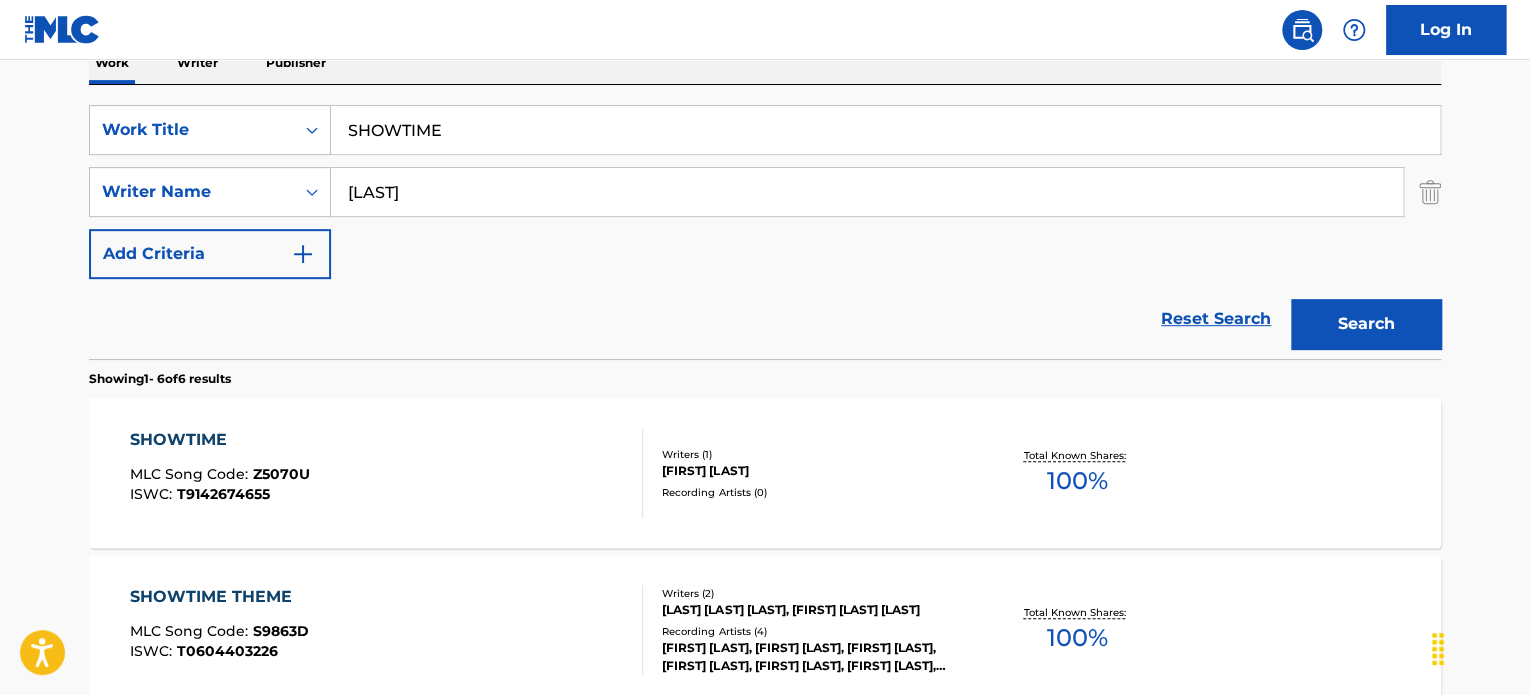 scroll, scrollTop: 305, scrollLeft: 0, axis: vertical 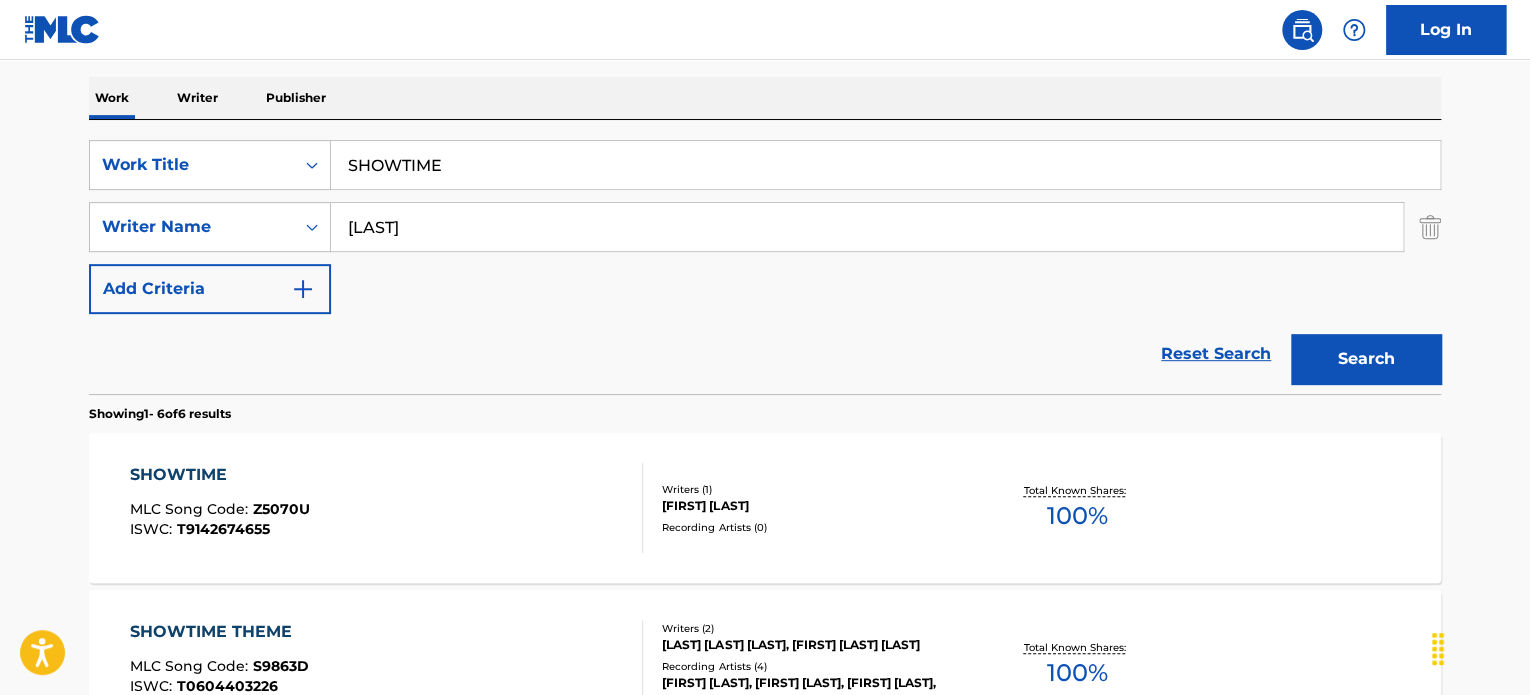 click on "SHOWTIME" at bounding box center [885, 165] 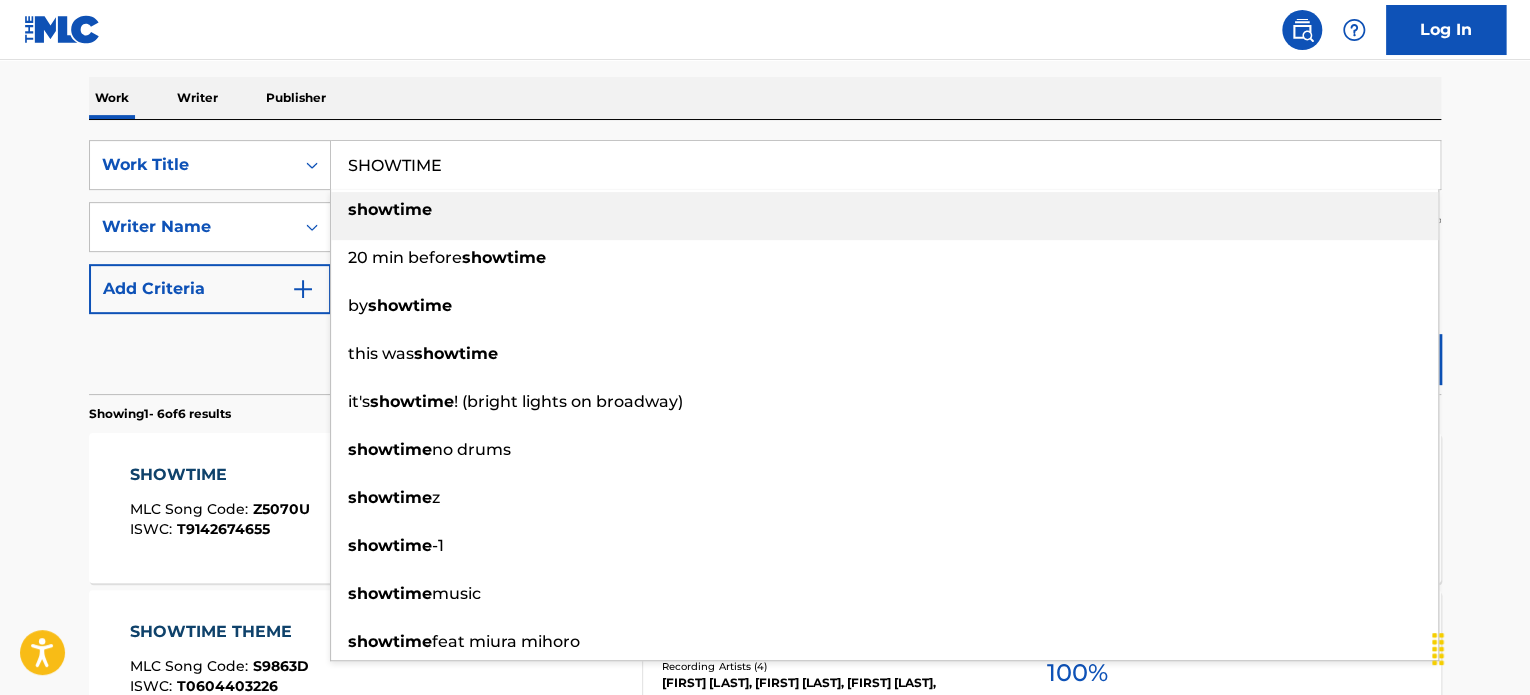paste on "WEETEST MEMORY" 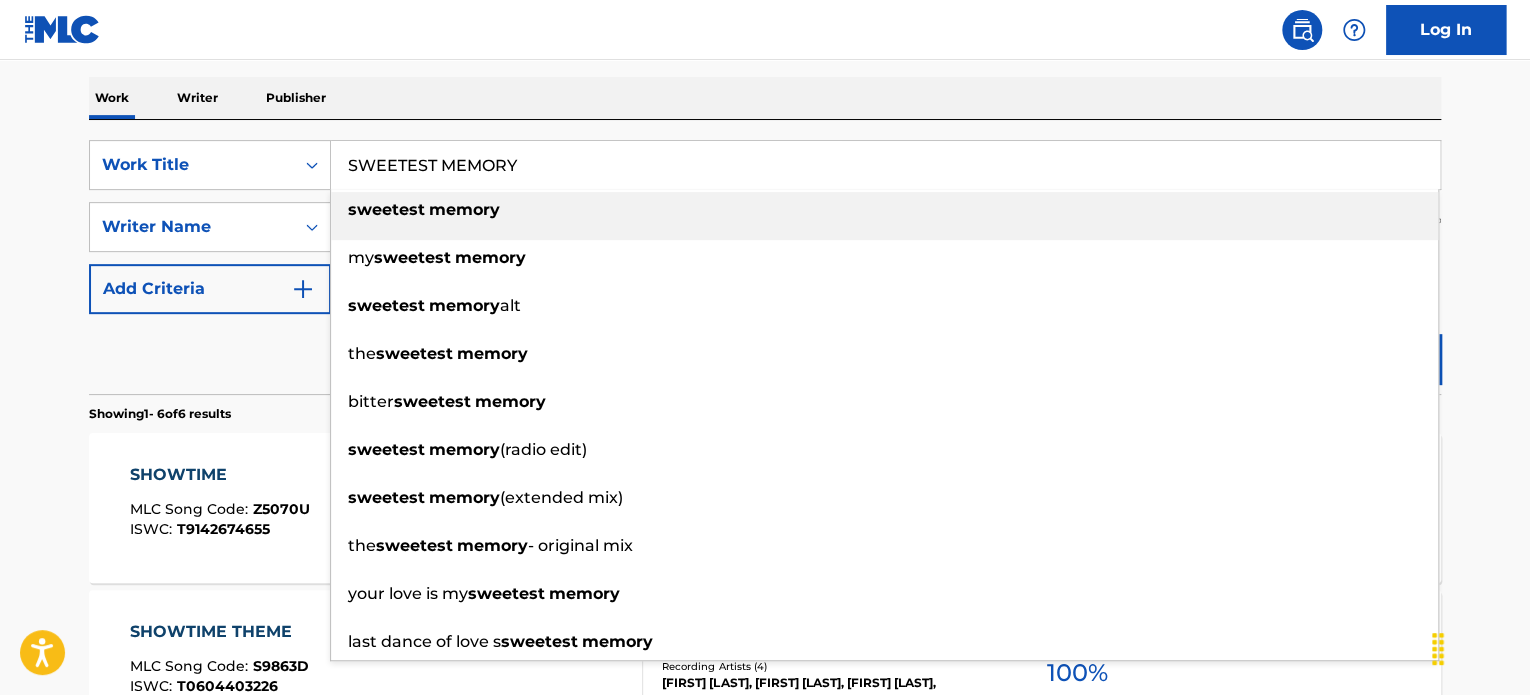 type on "SWEETEST MEMORY" 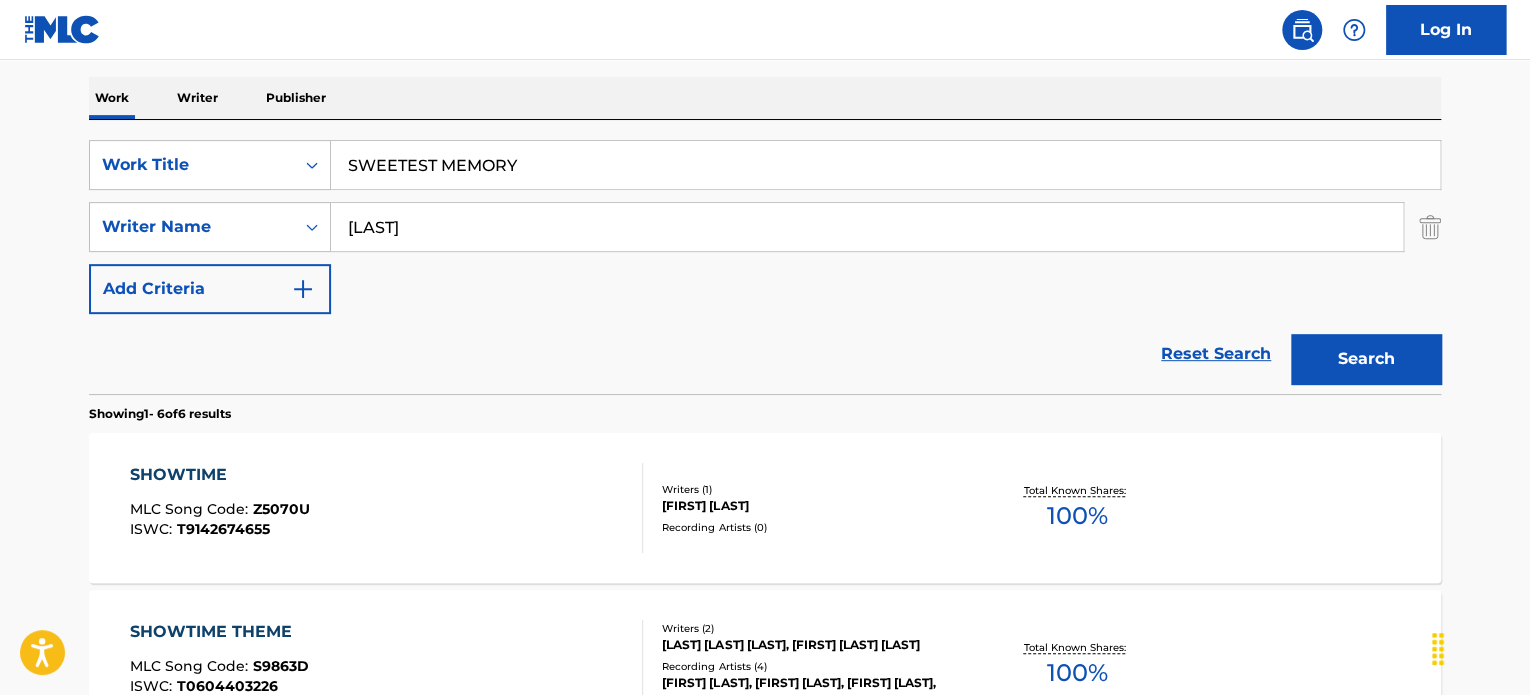 click on "Search" at bounding box center (1366, 359) 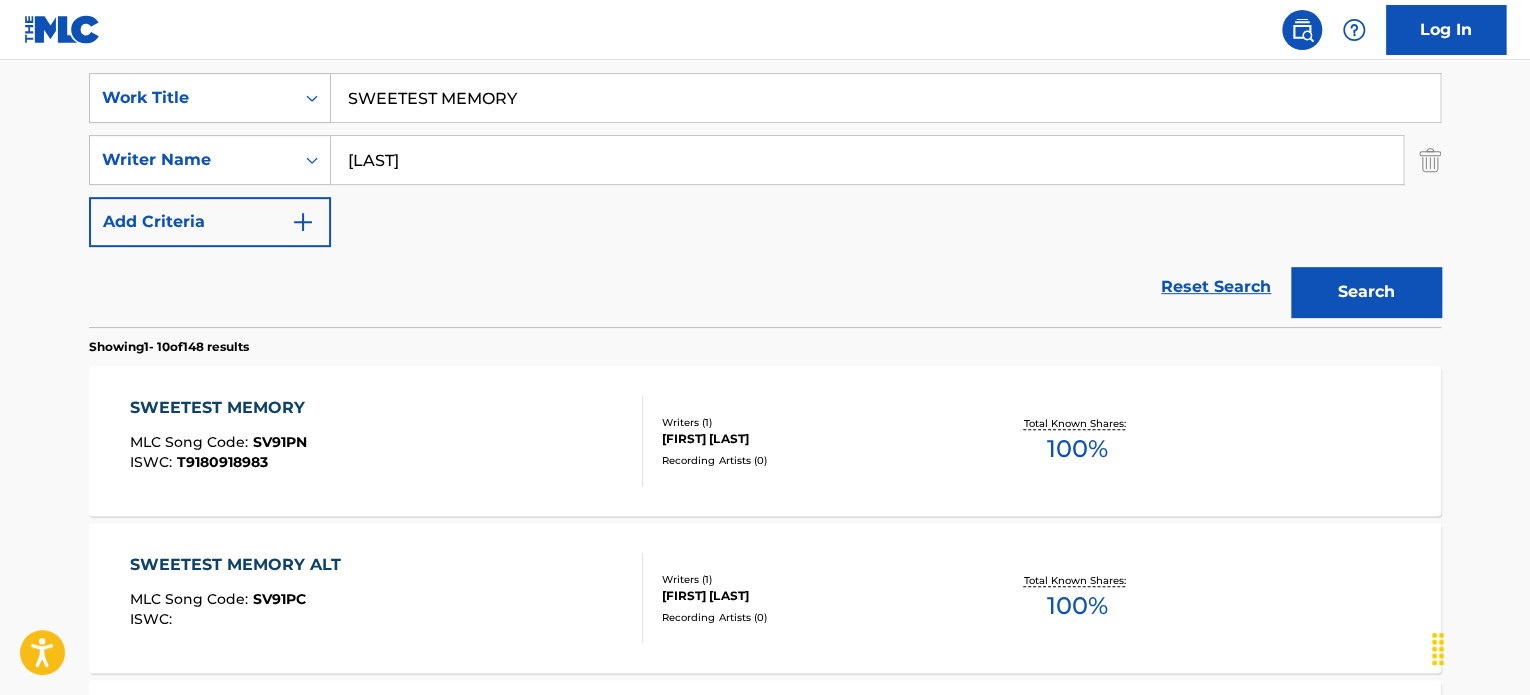 scroll, scrollTop: 405, scrollLeft: 0, axis: vertical 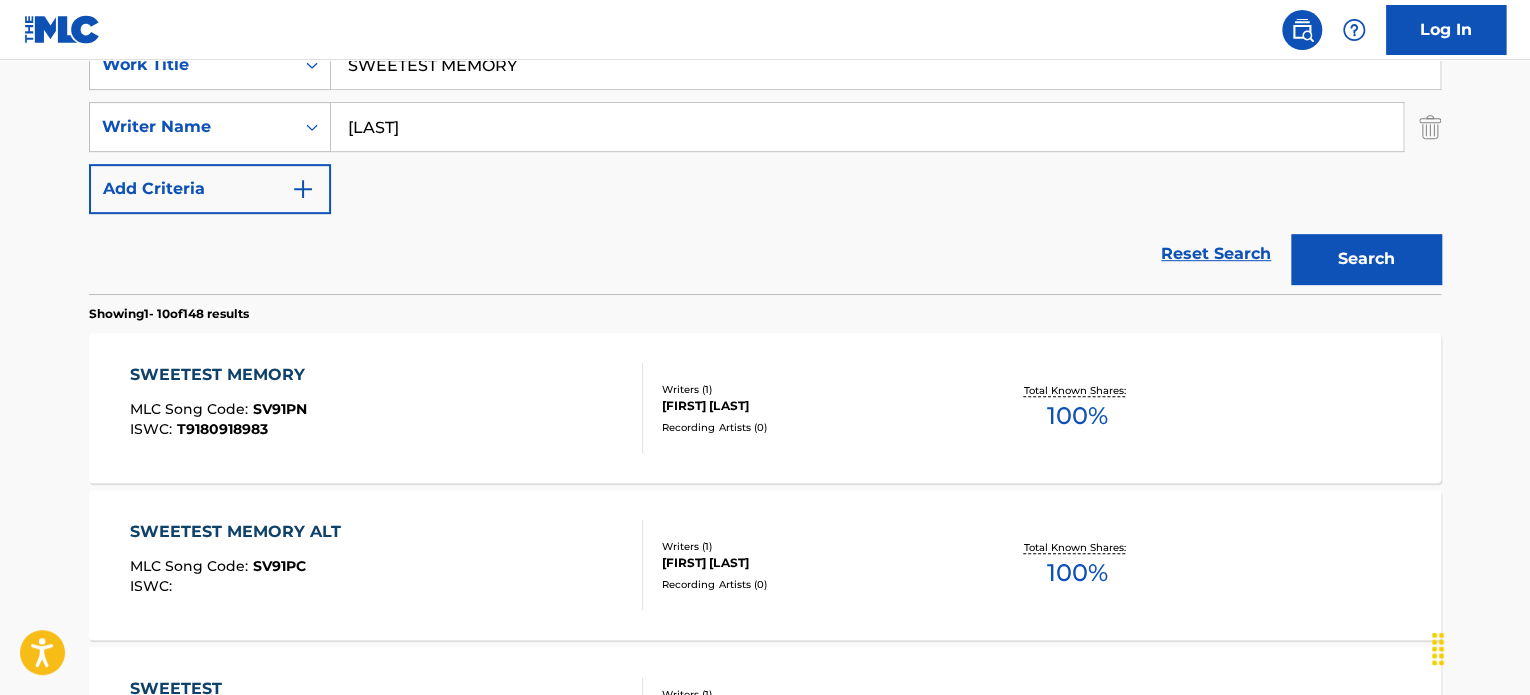 click on "[PHRASE] ALT MLC Song Code : [SONG CODE] ISWC :" at bounding box center [387, 565] 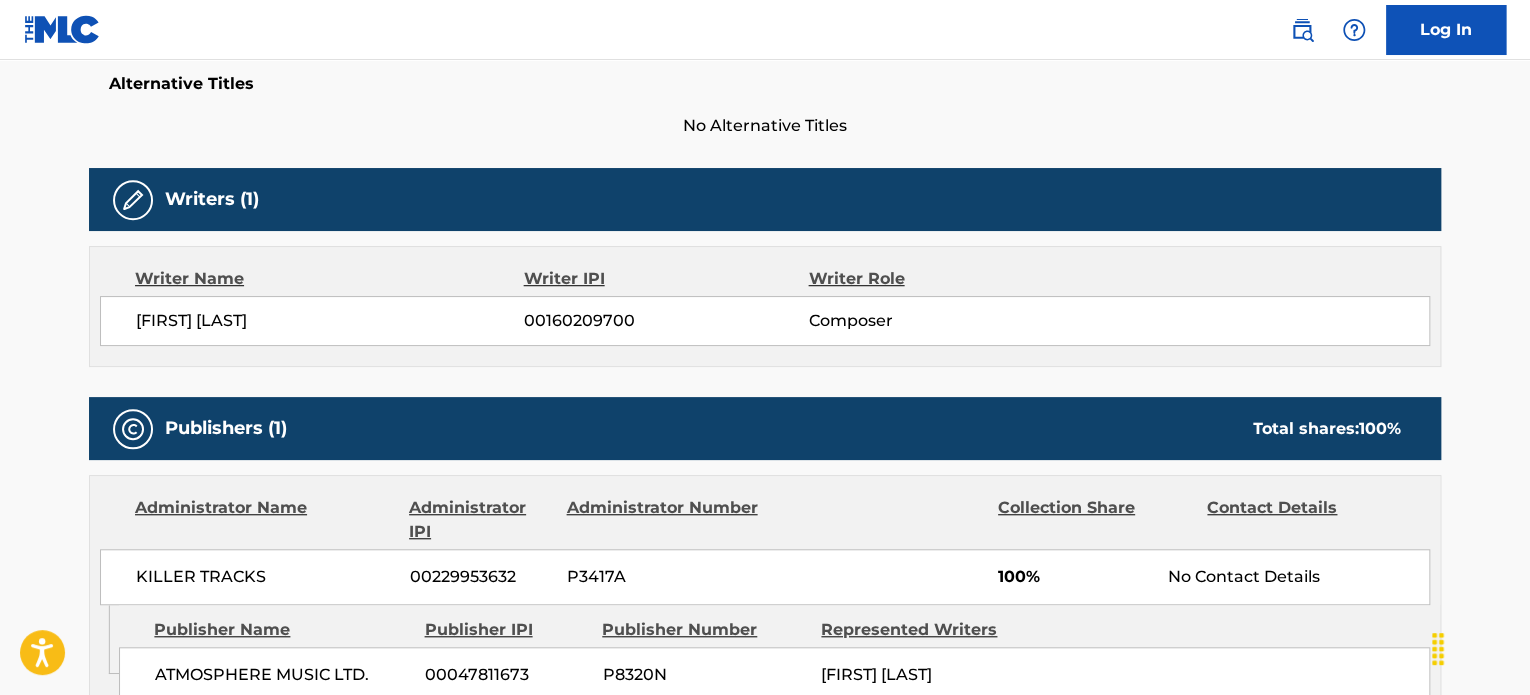 scroll, scrollTop: 600, scrollLeft: 0, axis: vertical 